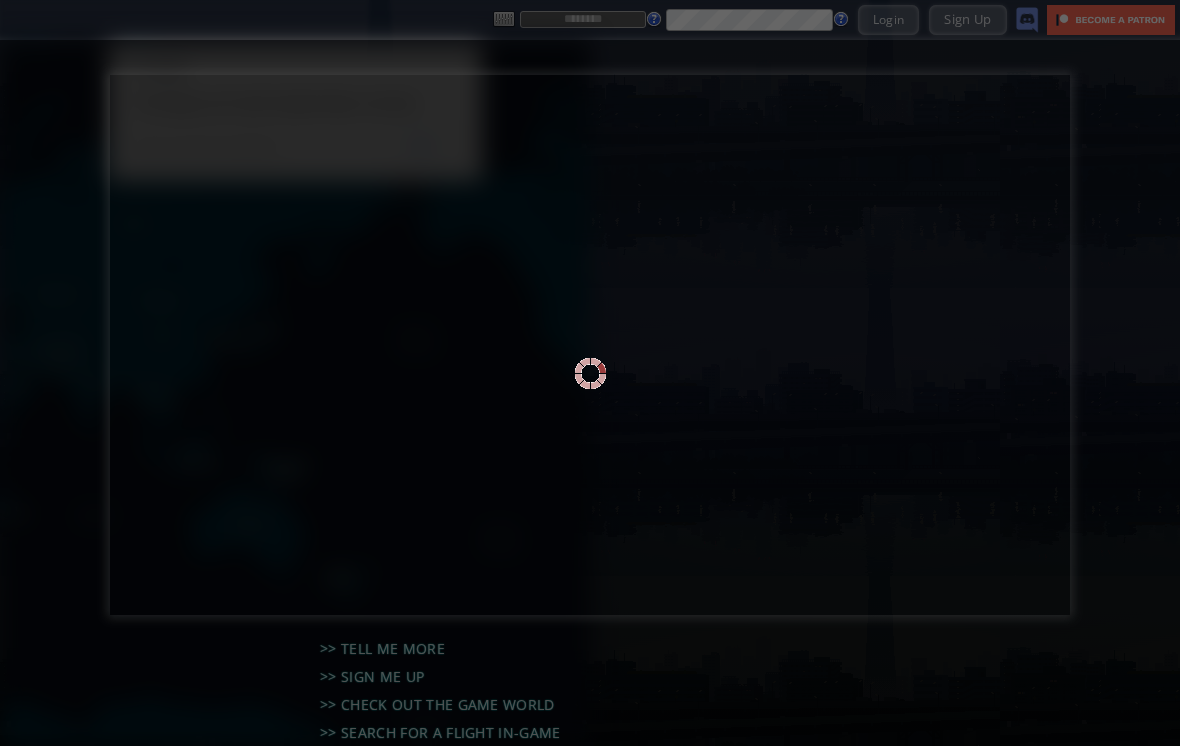 scroll, scrollTop: 0, scrollLeft: 0, axis: both 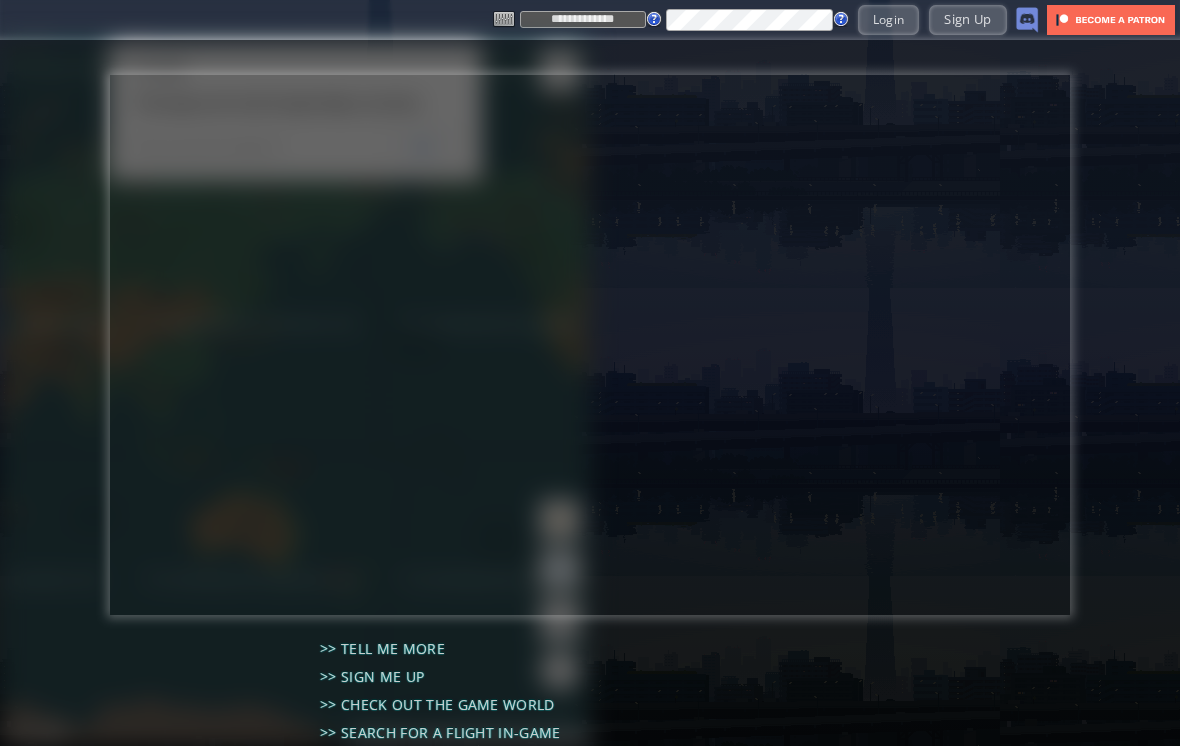 click on "Login" at bounding box center (889, 19) 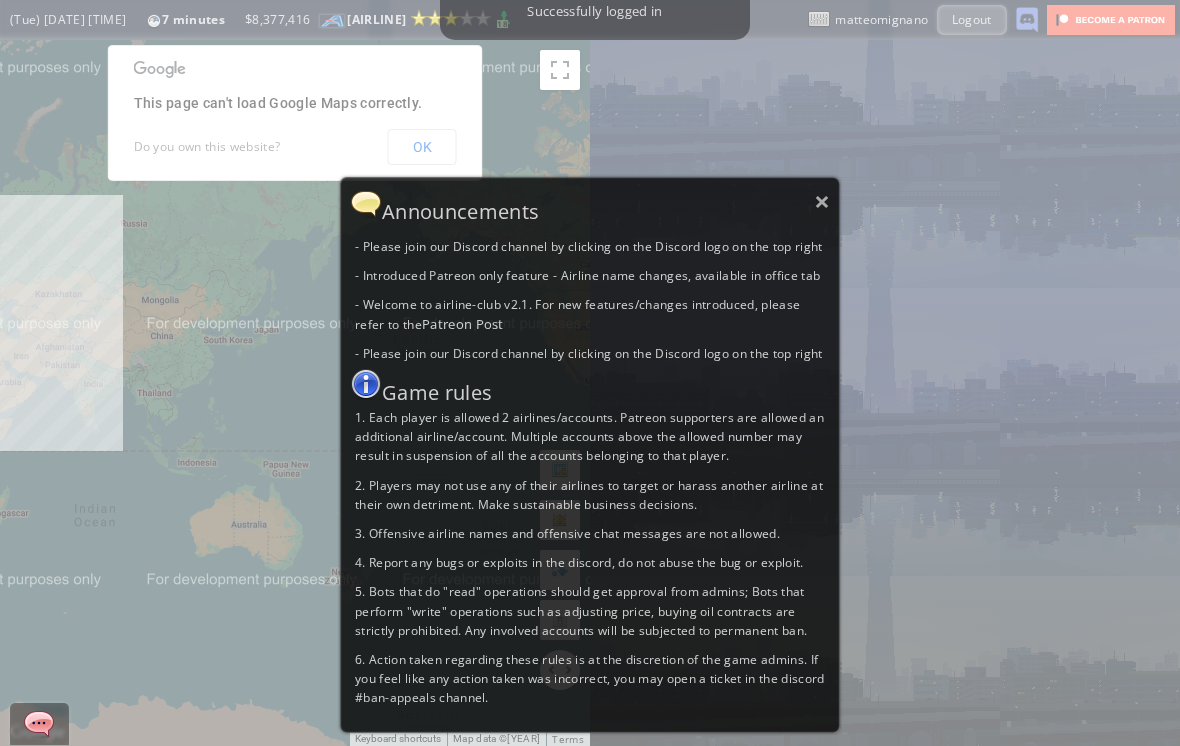 click on "×" at bounding box center (822, 201) 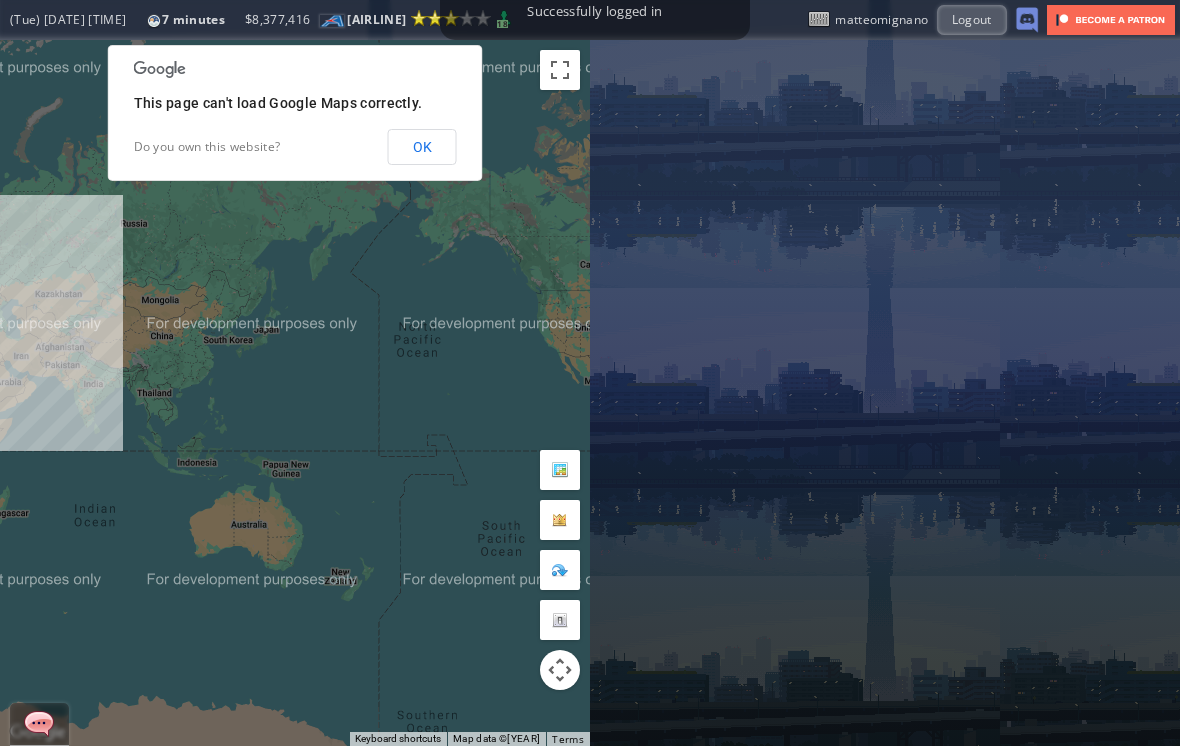 click on "OK" at bounding box center [422, 147] 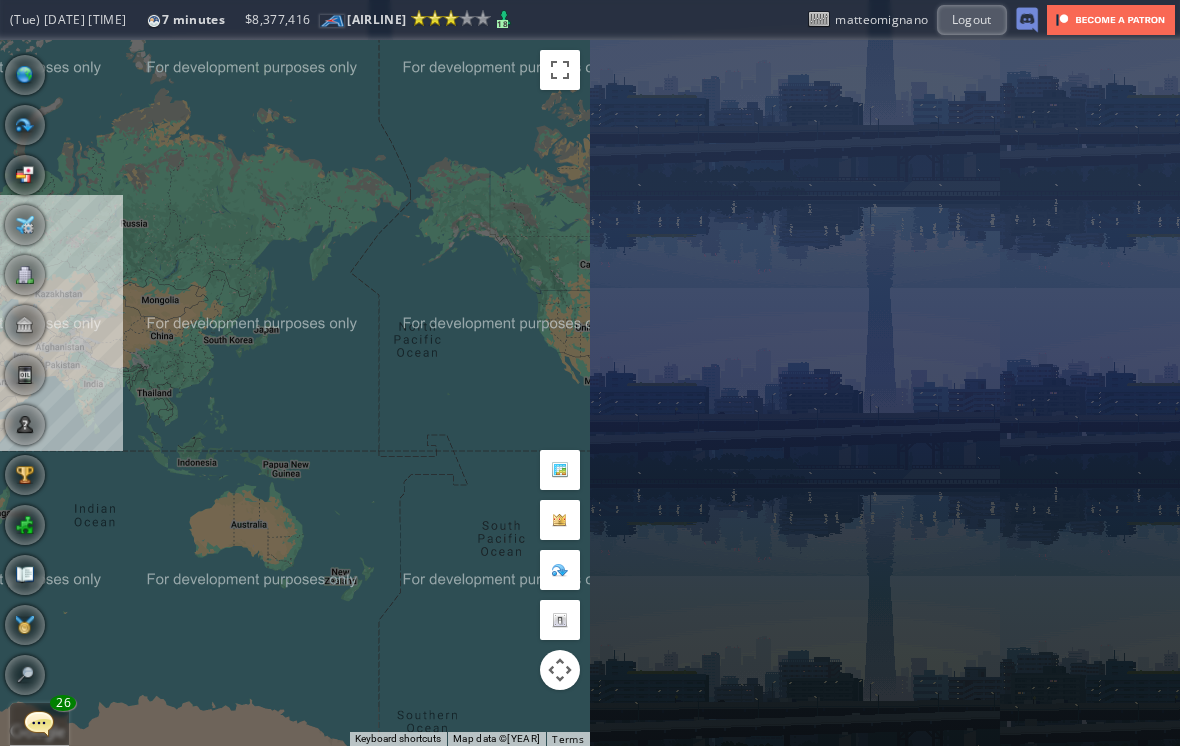 click at bounding box center [39, 723] 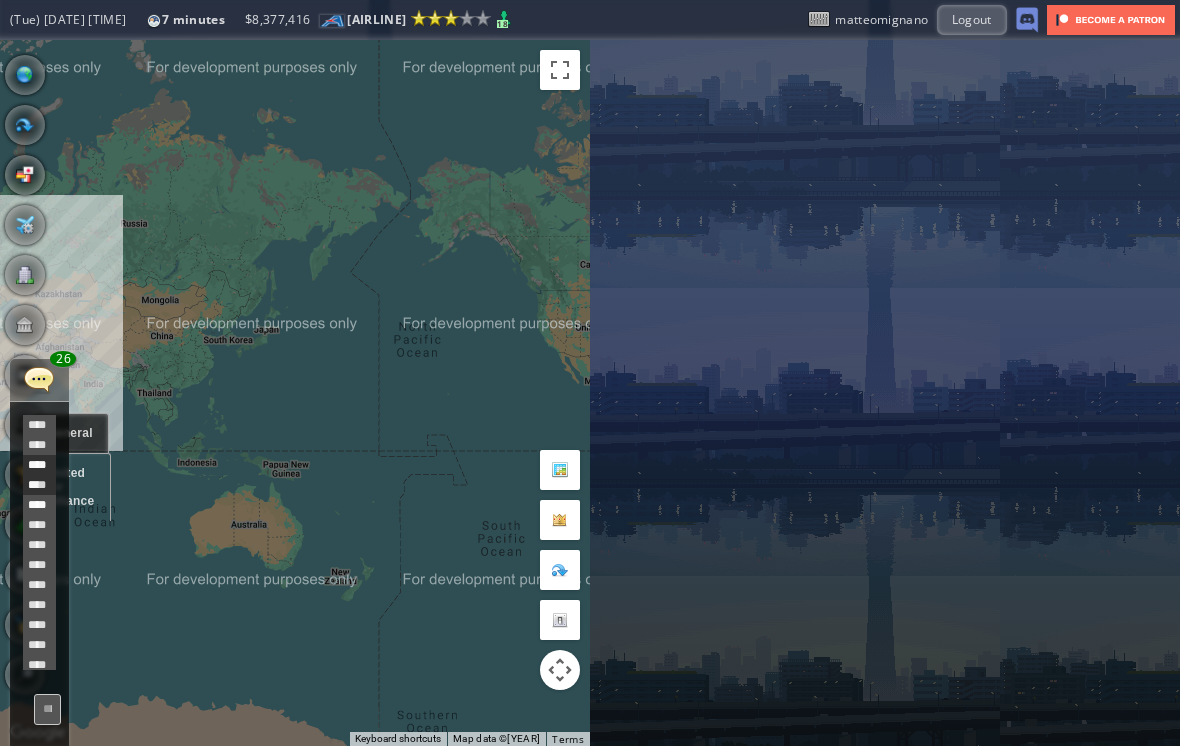 scroll, scrollTop: 478, scrollLeft: 0, axis: vertical 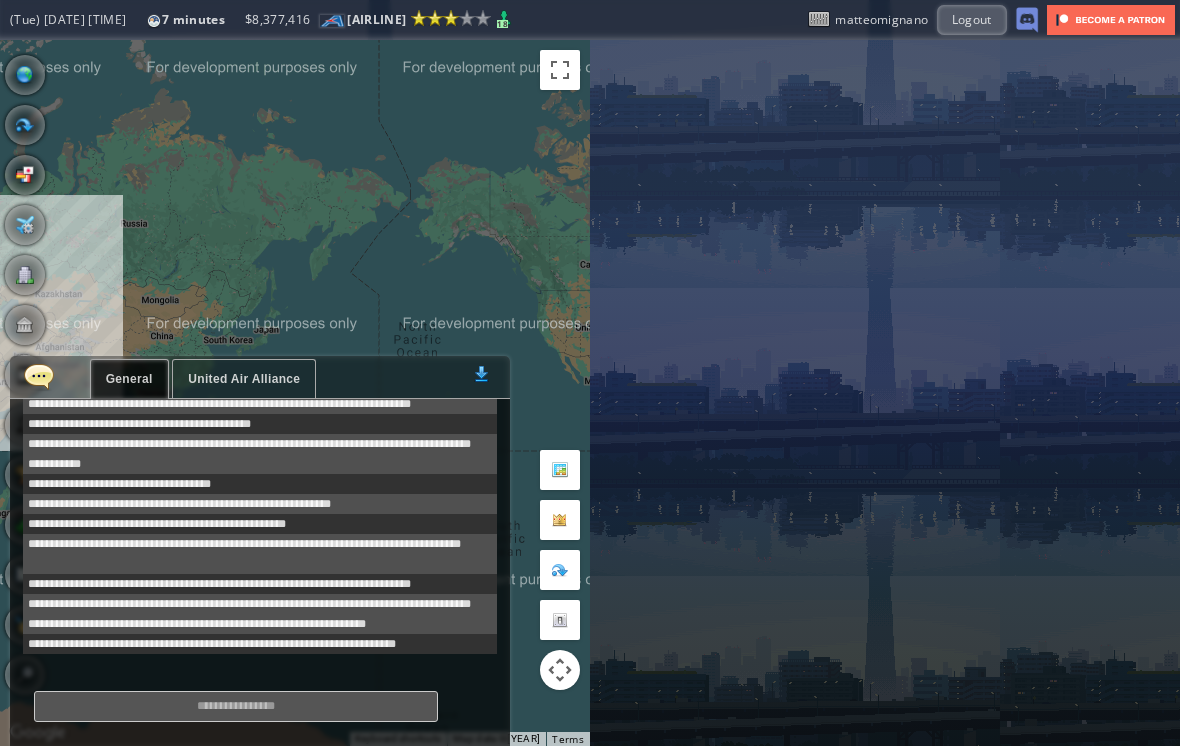 click on "United Air Alliance" at bounding box center (244, 379) 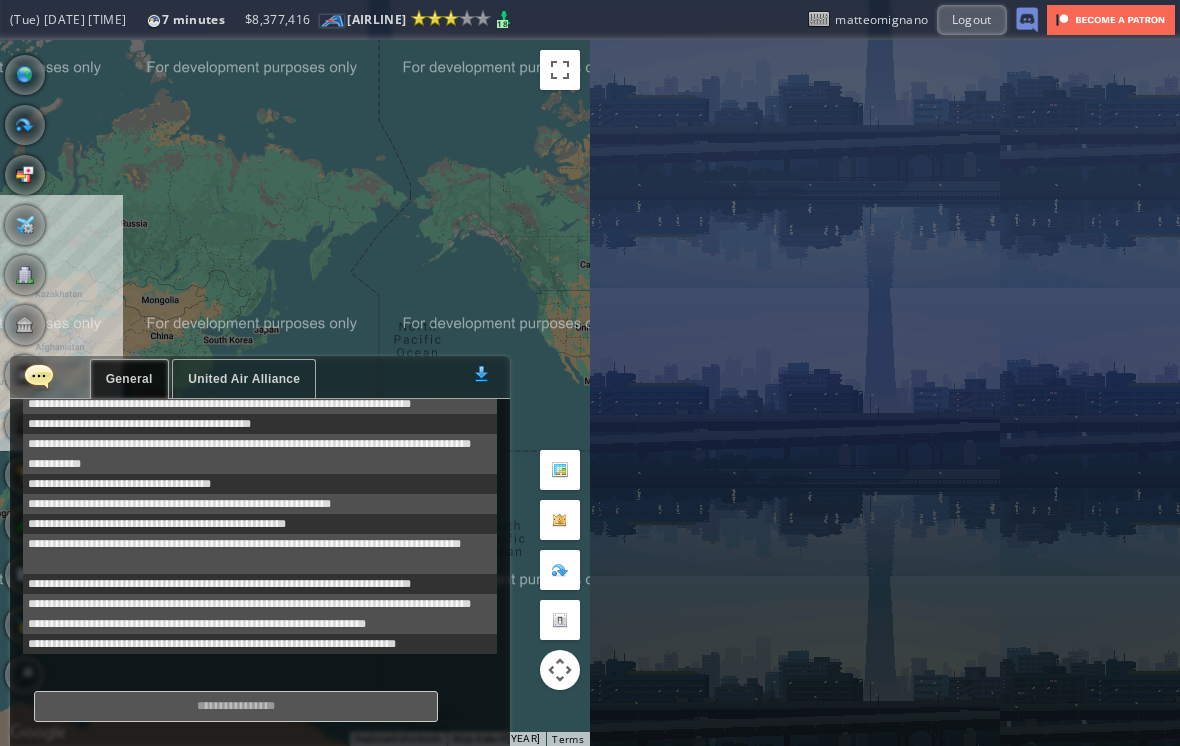 scroll, scrollTop: 101, scrollLeft: 0, axis: vertical 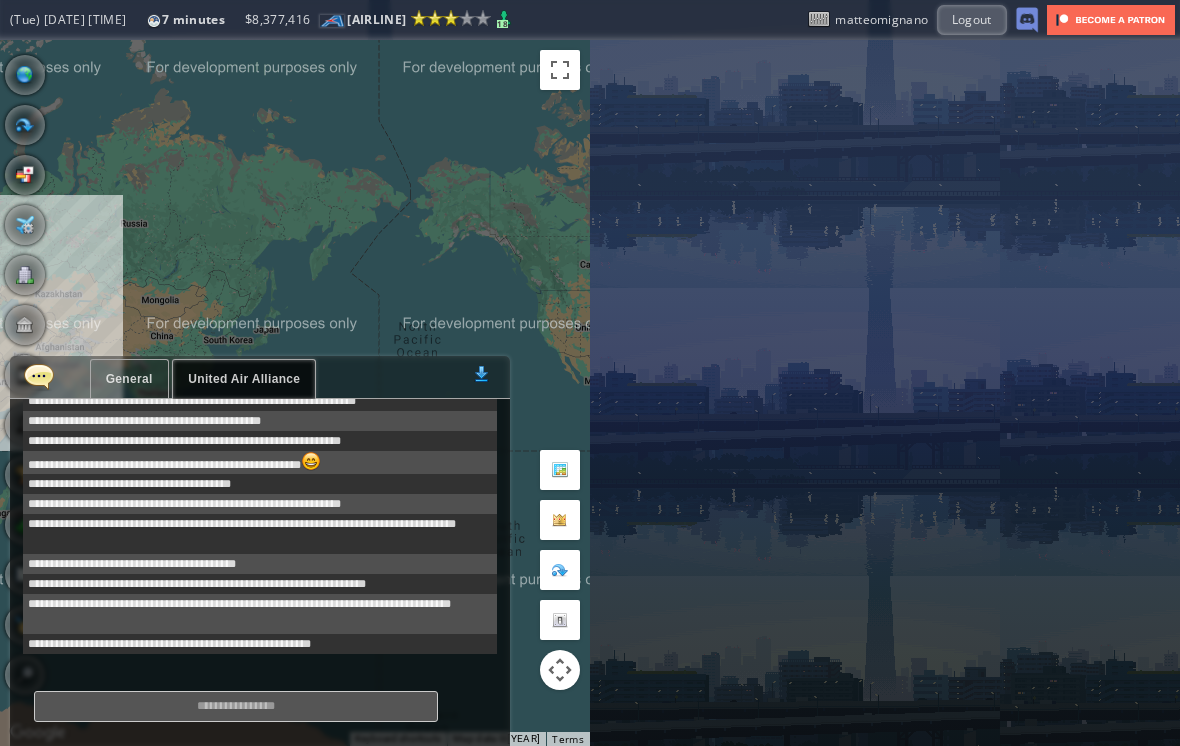 click on "General" at bounding box center (129, 379) 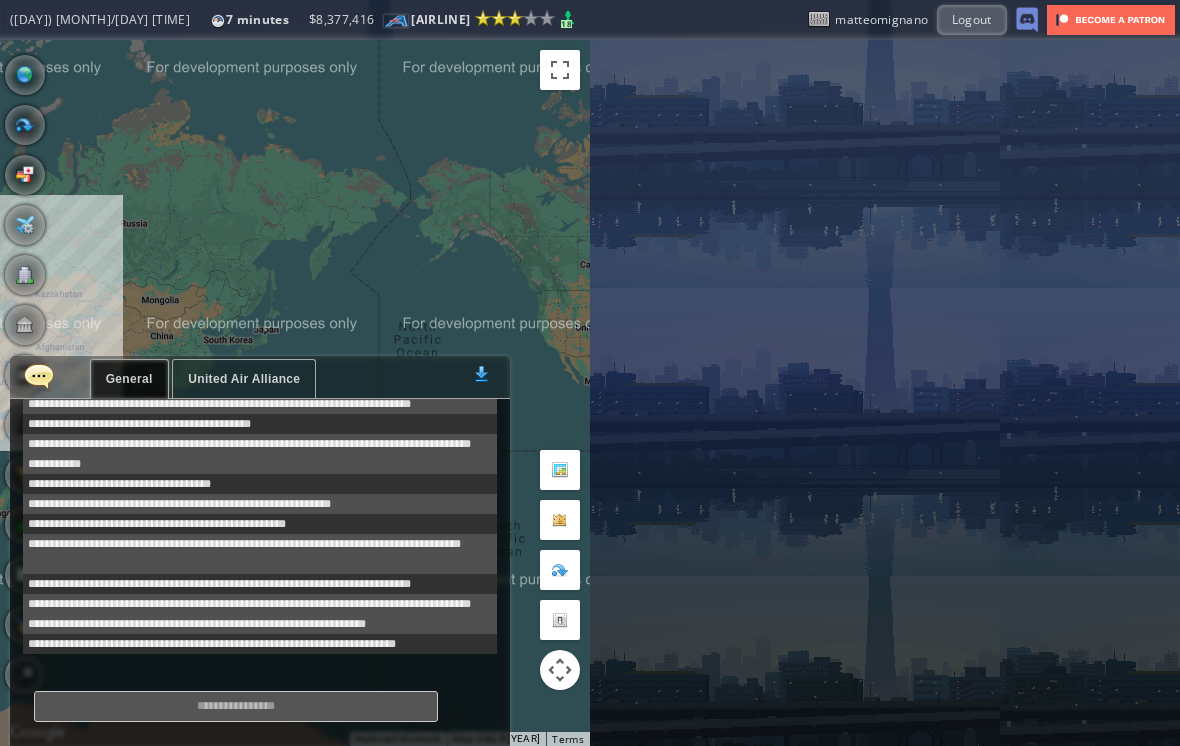 click at bounding box center (39, 376) 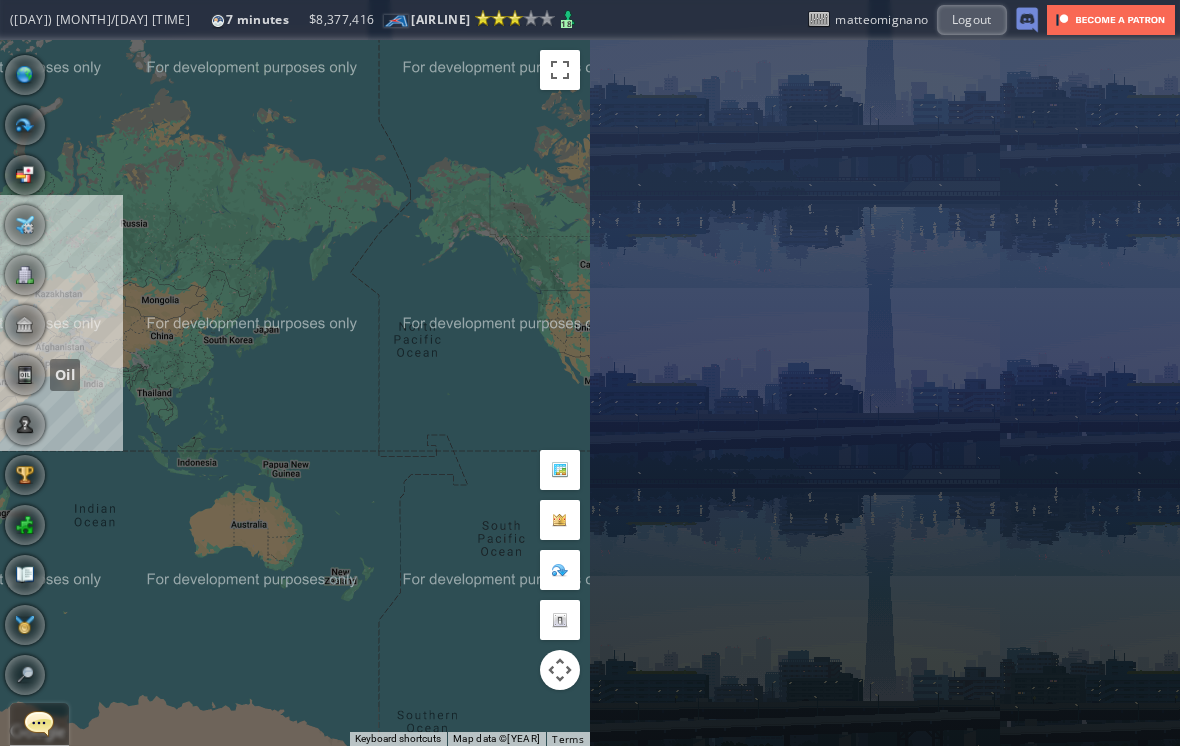 click at bounding box center (25, 375) 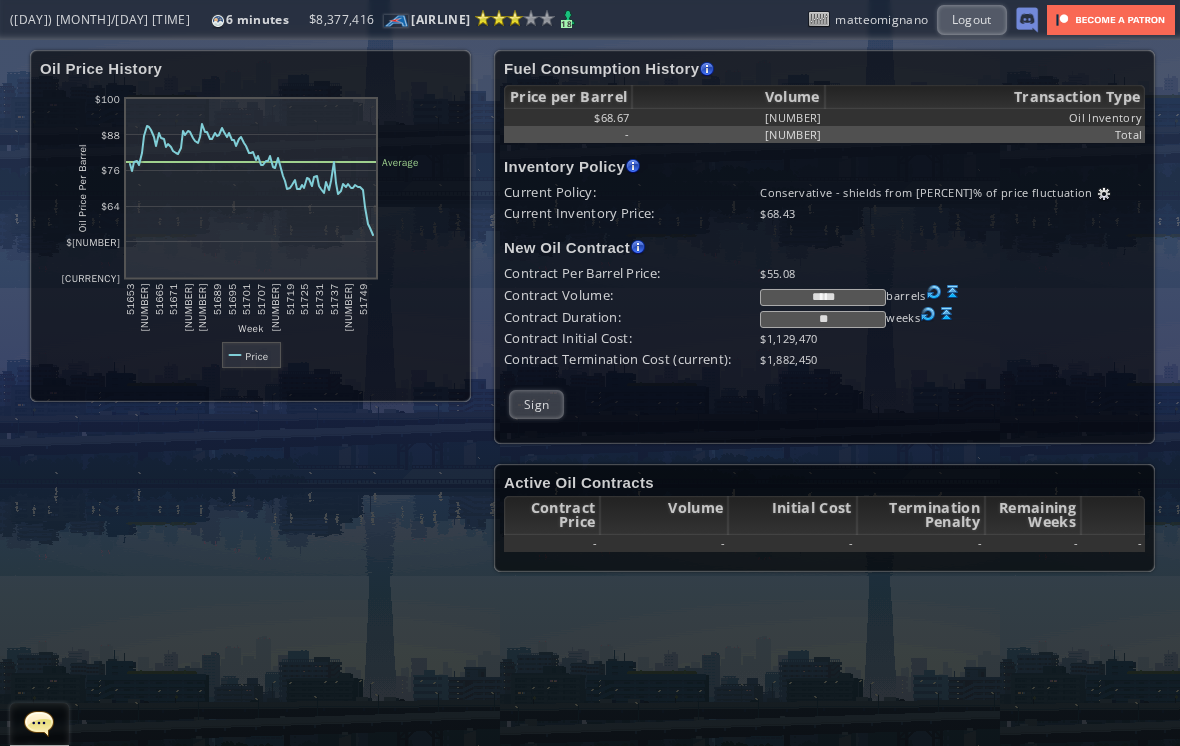click on "**" at bounding box center [823, 319] 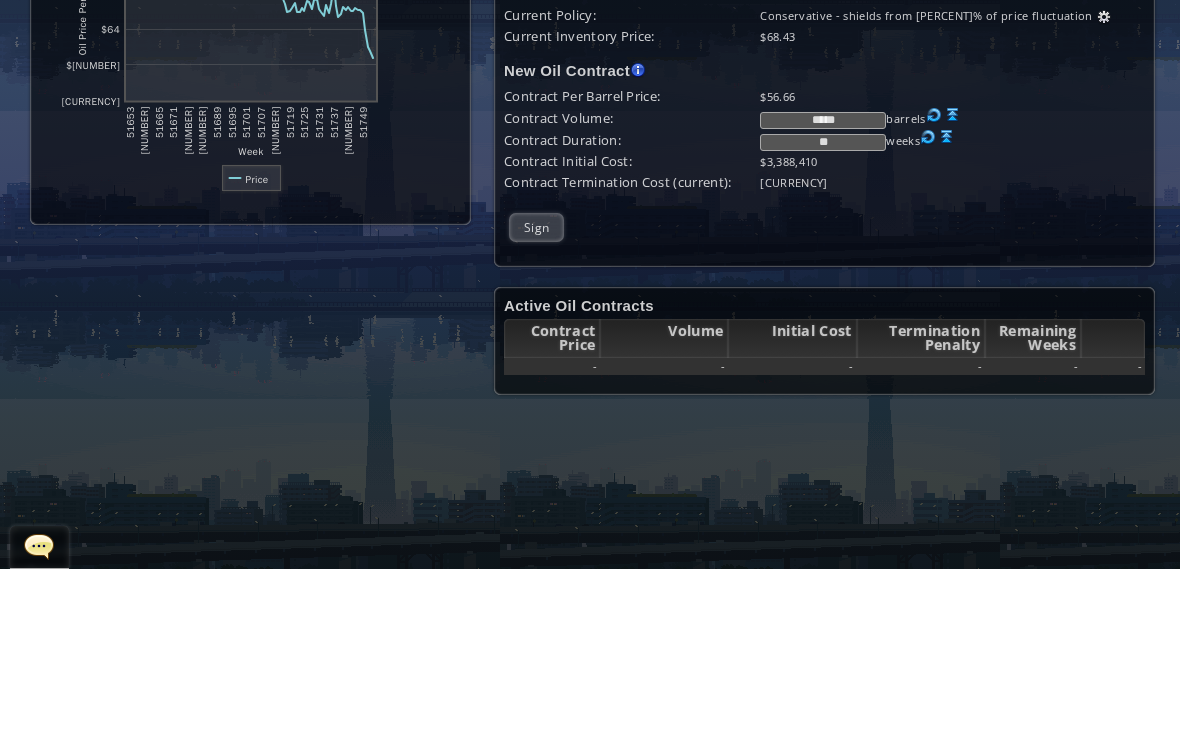 type on "**" 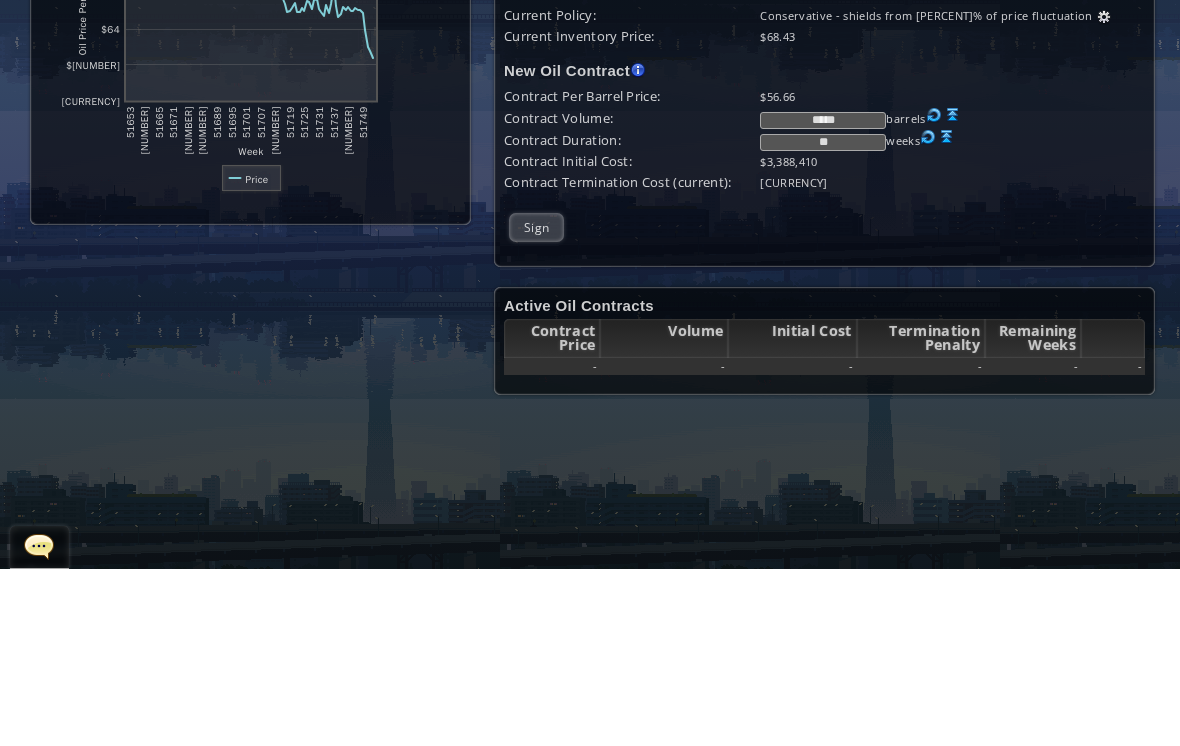 click on "Sign" at bounding box center [536, 404] 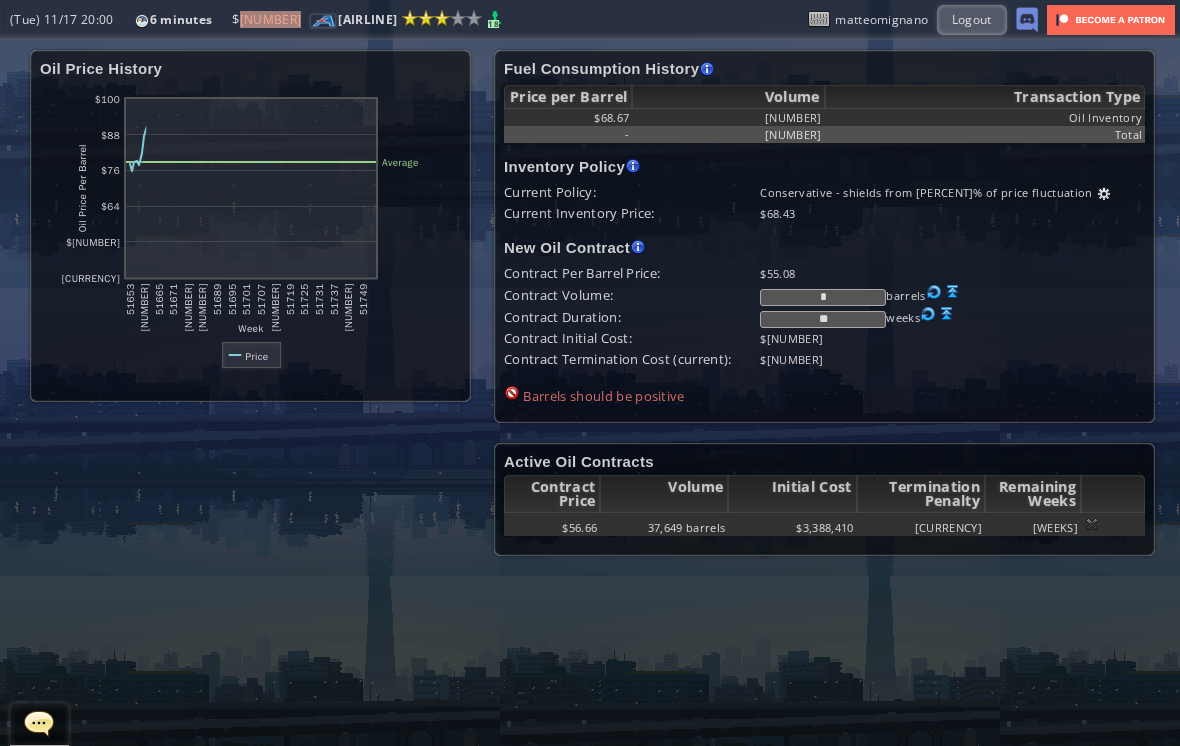 scroll, scrollTop: 0, scrollLeft: 0, axis: both 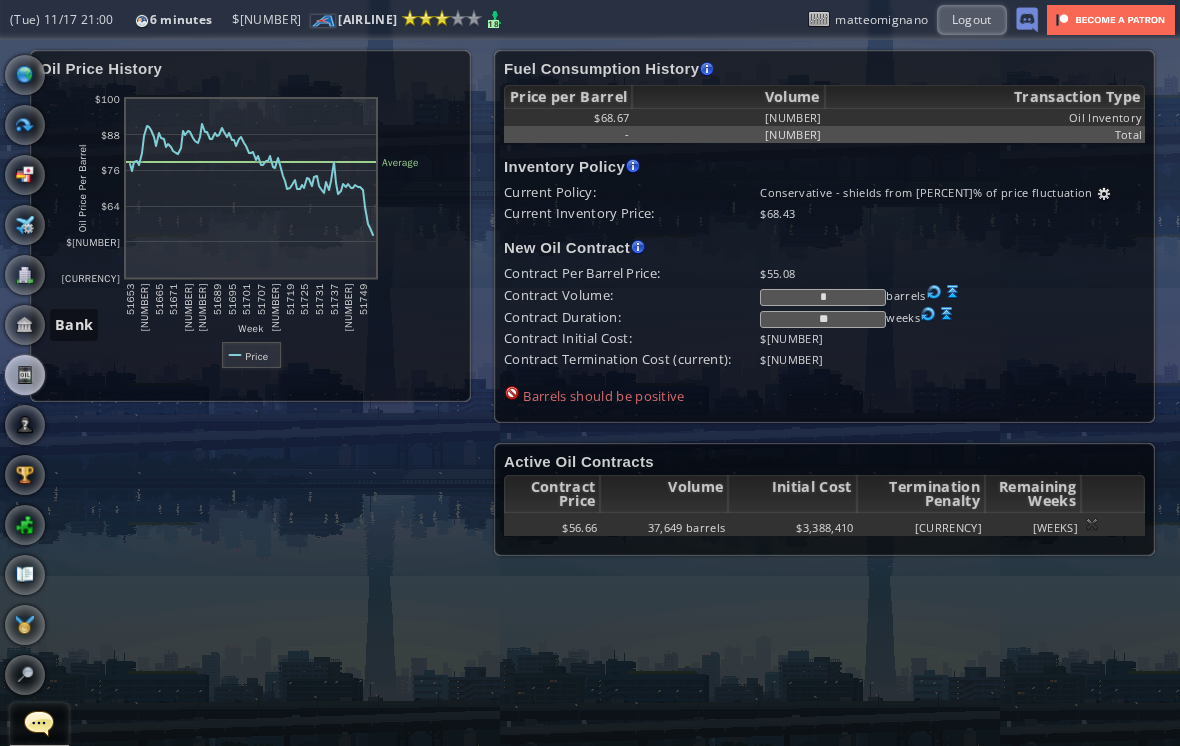 click at bounding box center (25, 325) 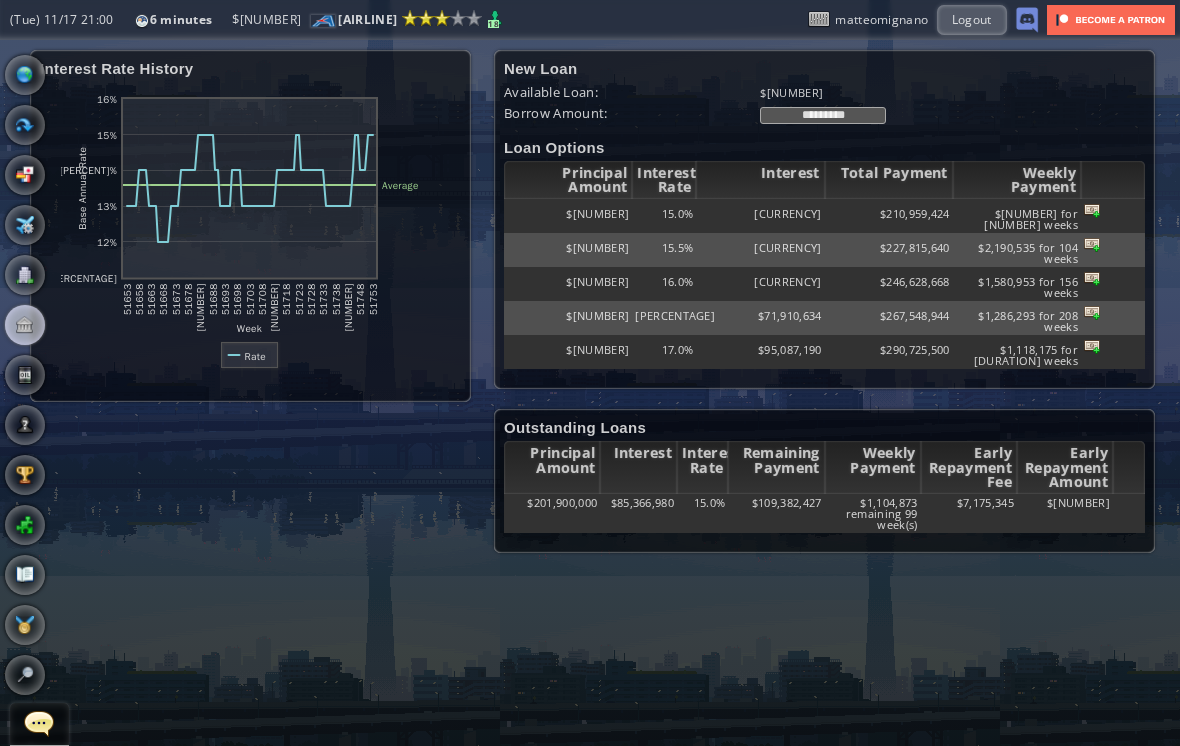 click on "$[NUMBER]" at bounding box center [791, 92] 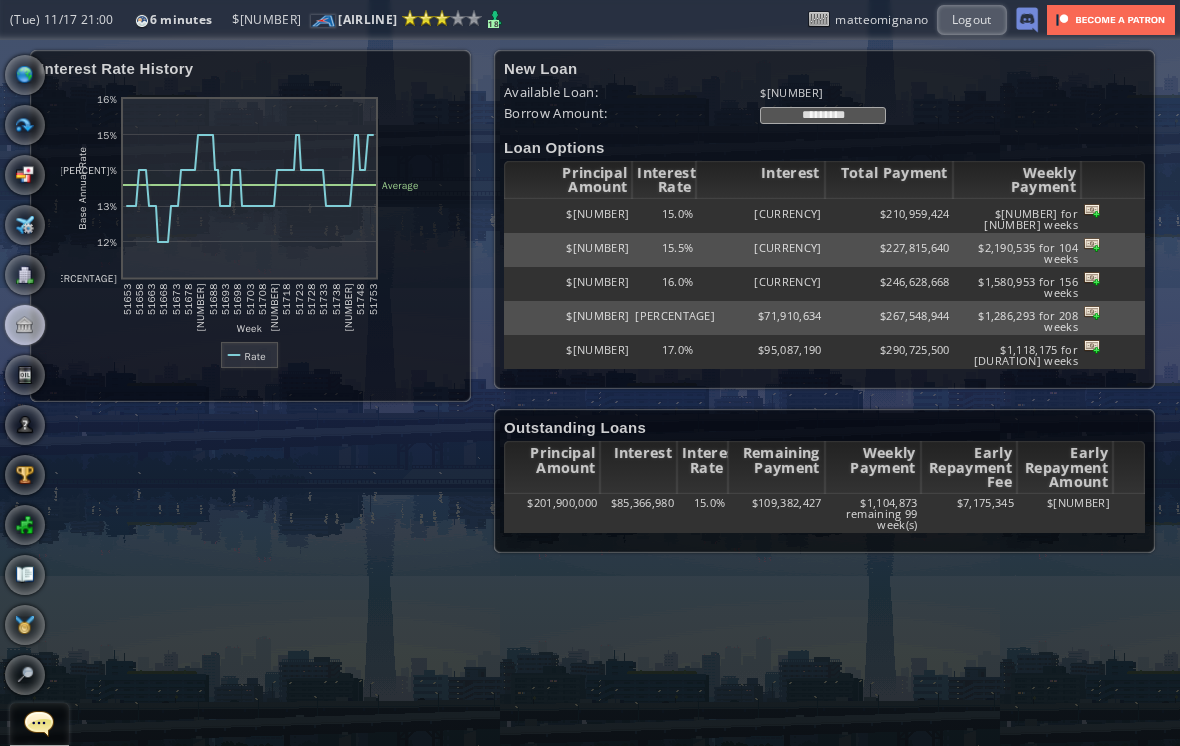 click on "*********" at bounding box center (823, 115) 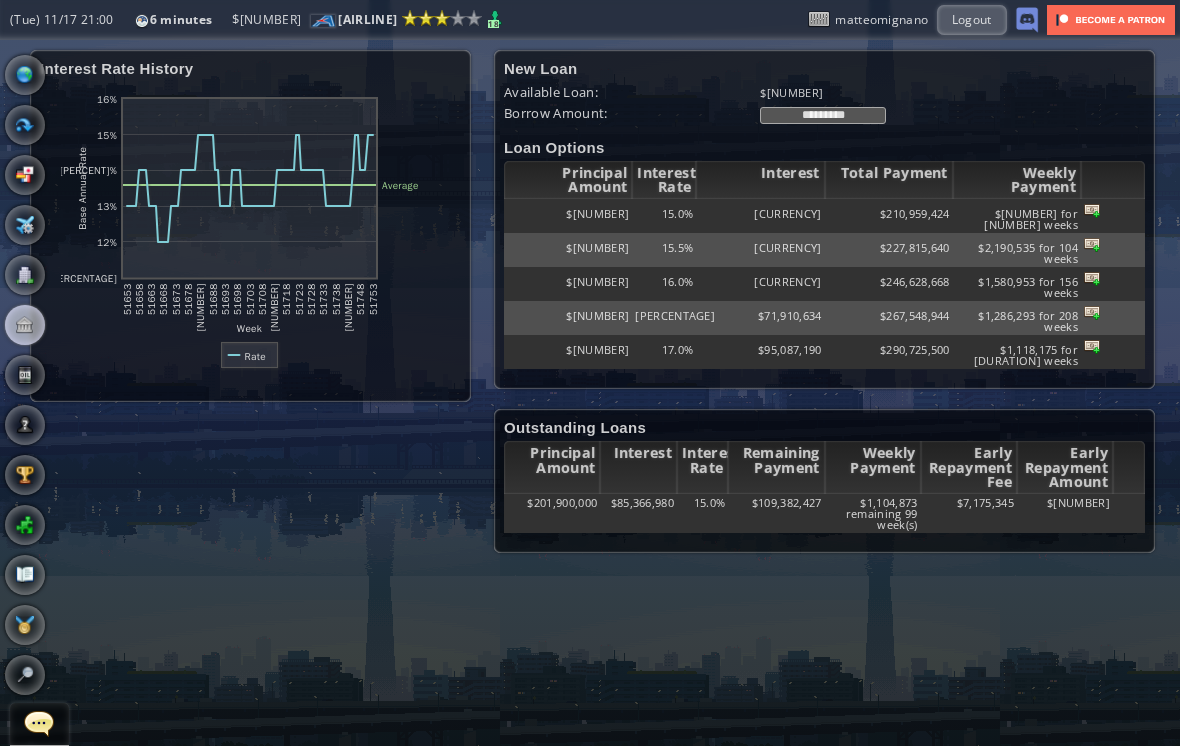click on "*********" at bounding box center (823, 115) 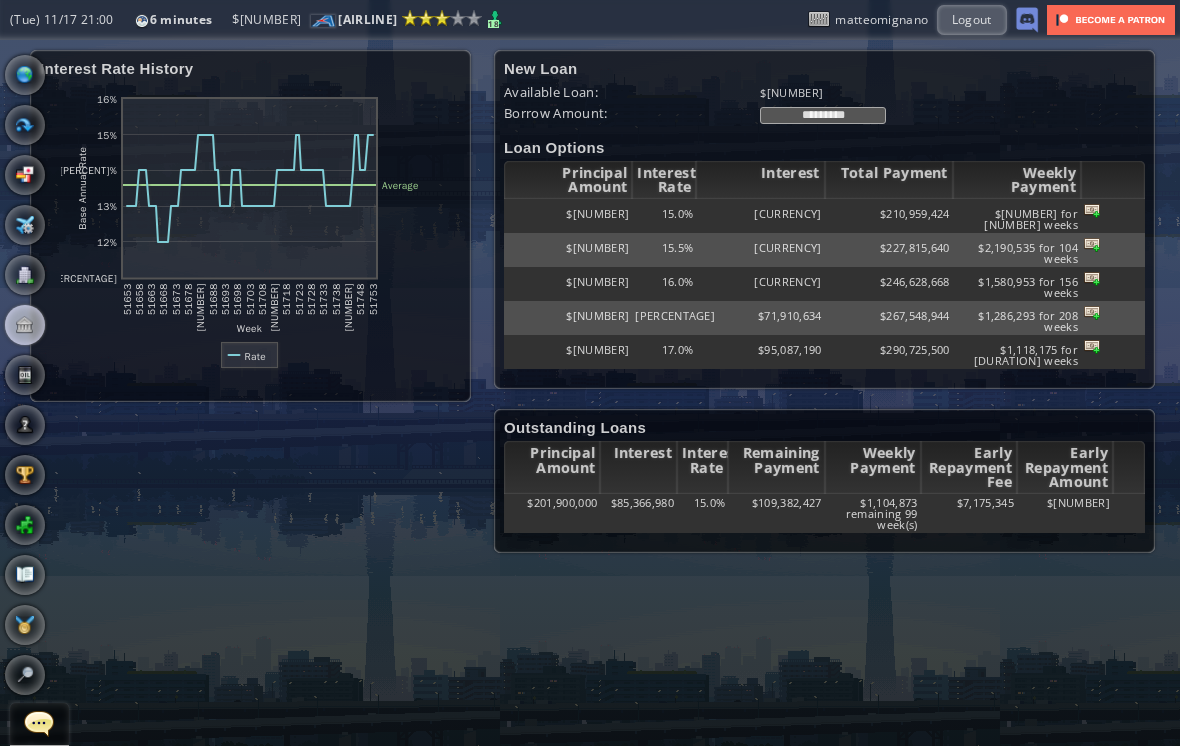 click on "*********" at bounding box center [823, 115] 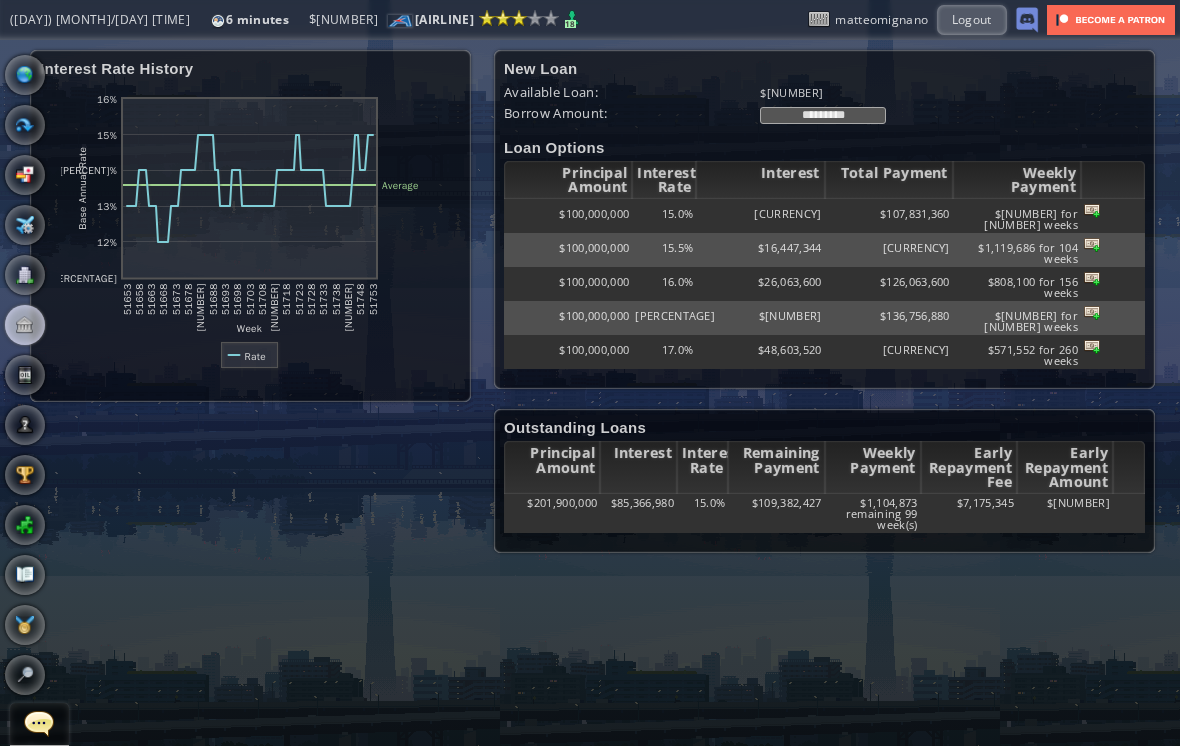 type on "*********" 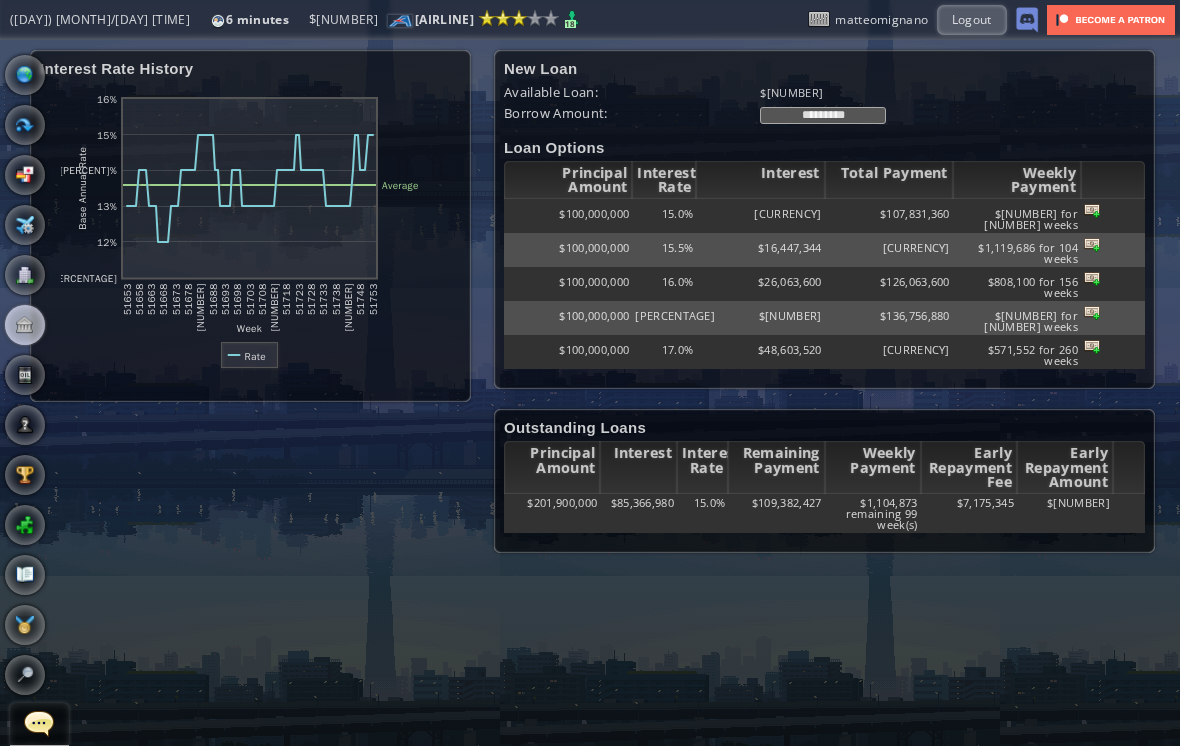 click at bounding box center [7, 373] 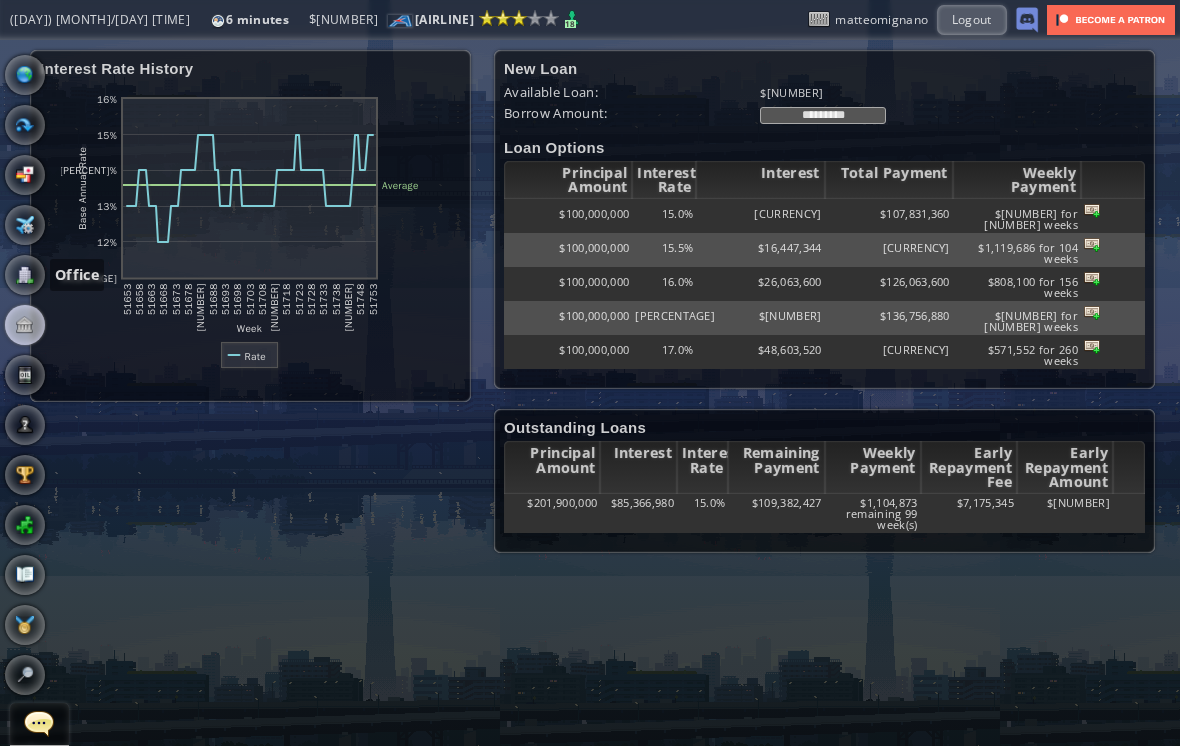click at bounding box center (25, 275) 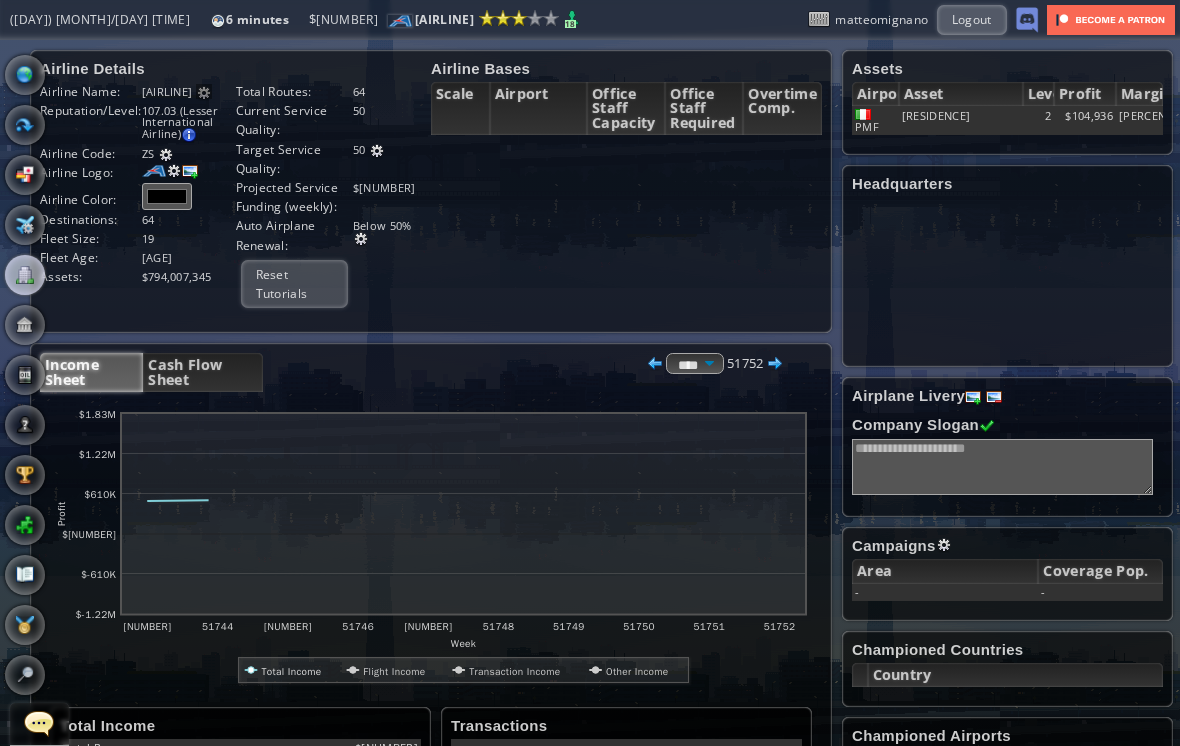 click on "Cash Flow Sheet" at bounding box center (202, 372) 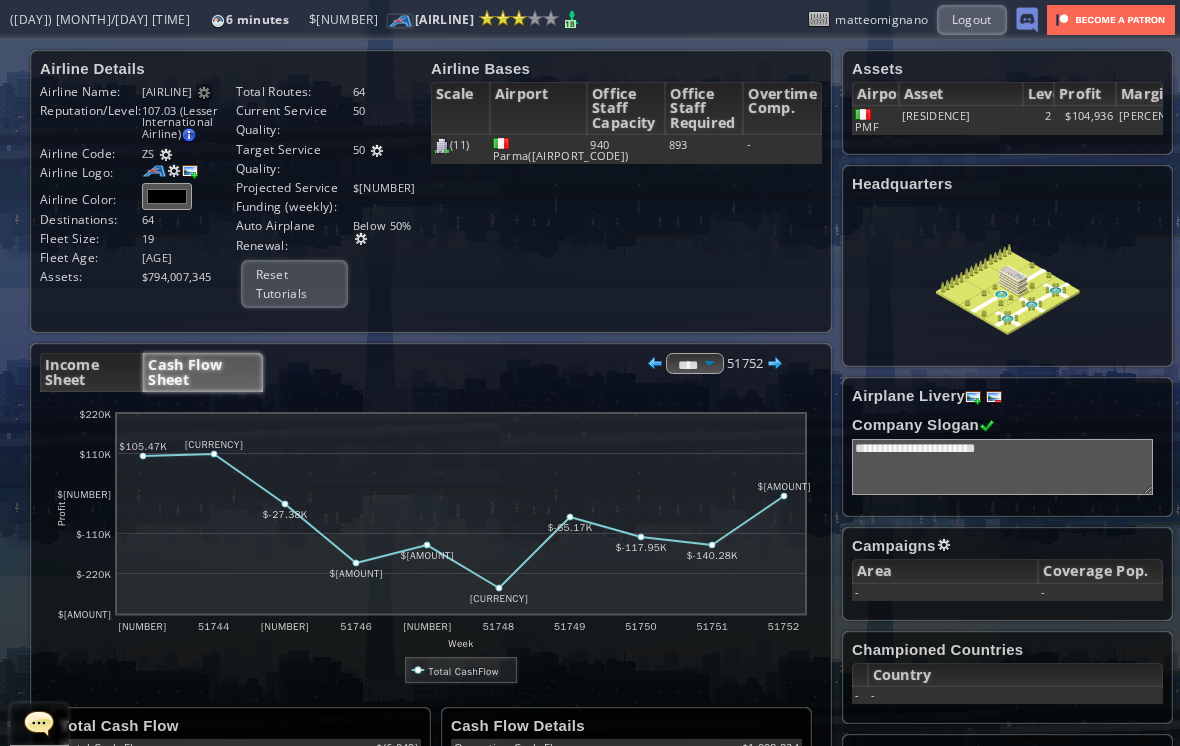 scroll, scrollTop: 0, scrollLeft: 0, axis: both 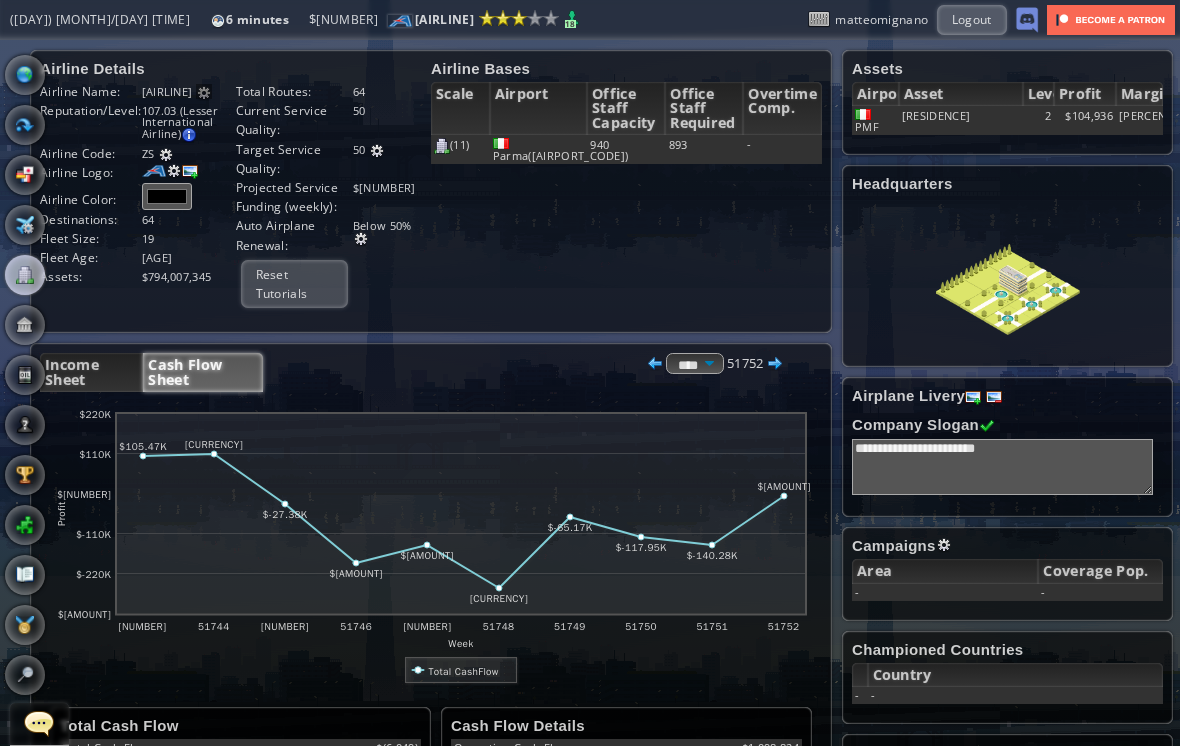 click at bounding box center [25, 125] 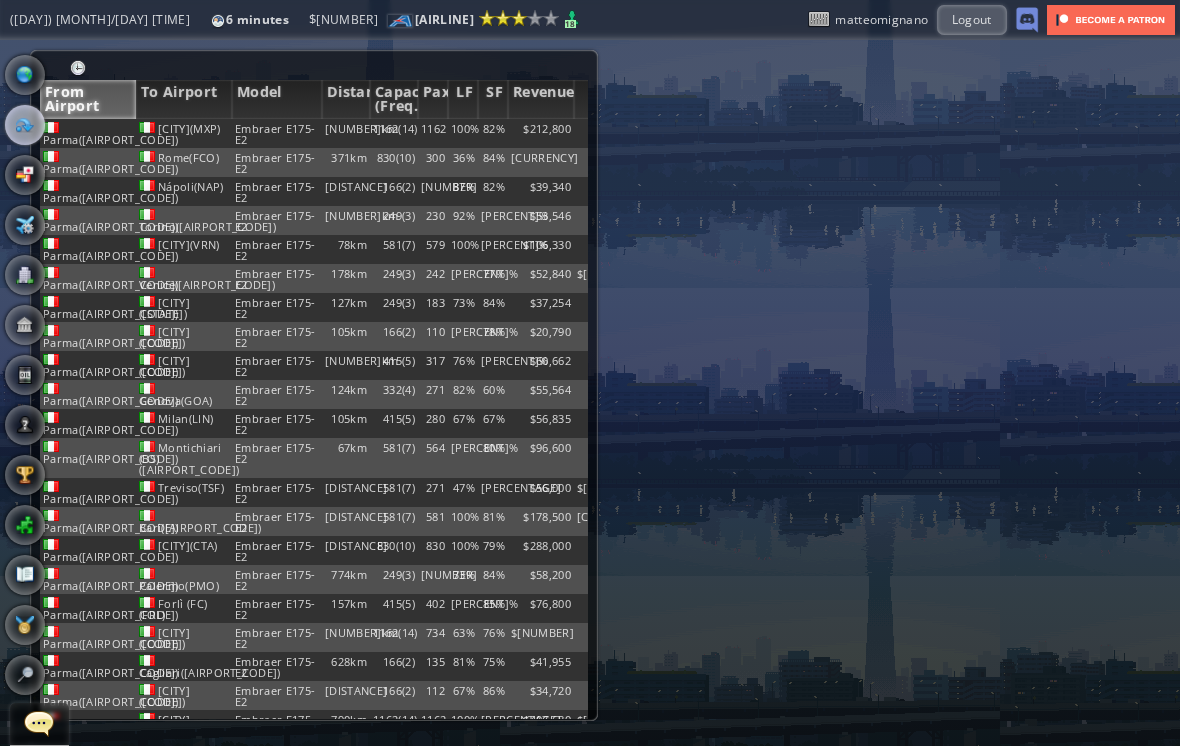 click at bounding box center (78, 68) 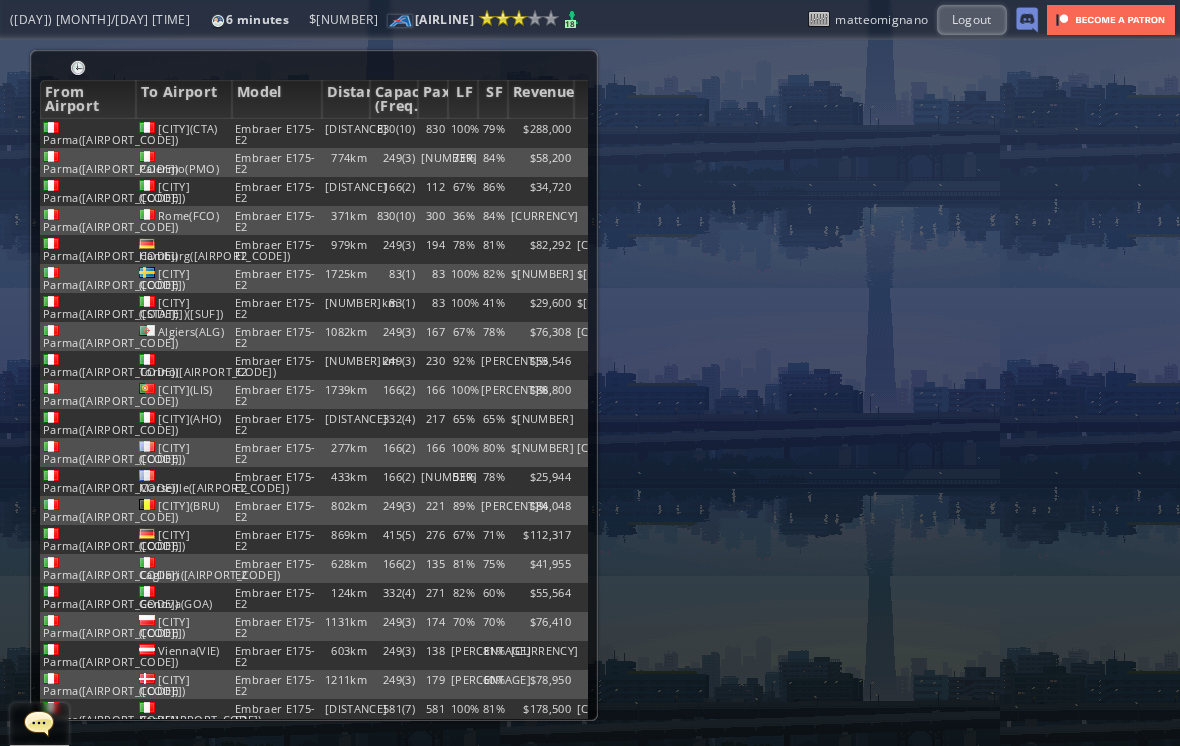 click on "Parma([AIRPORT_CODE])" at bounding box center [88, 133] 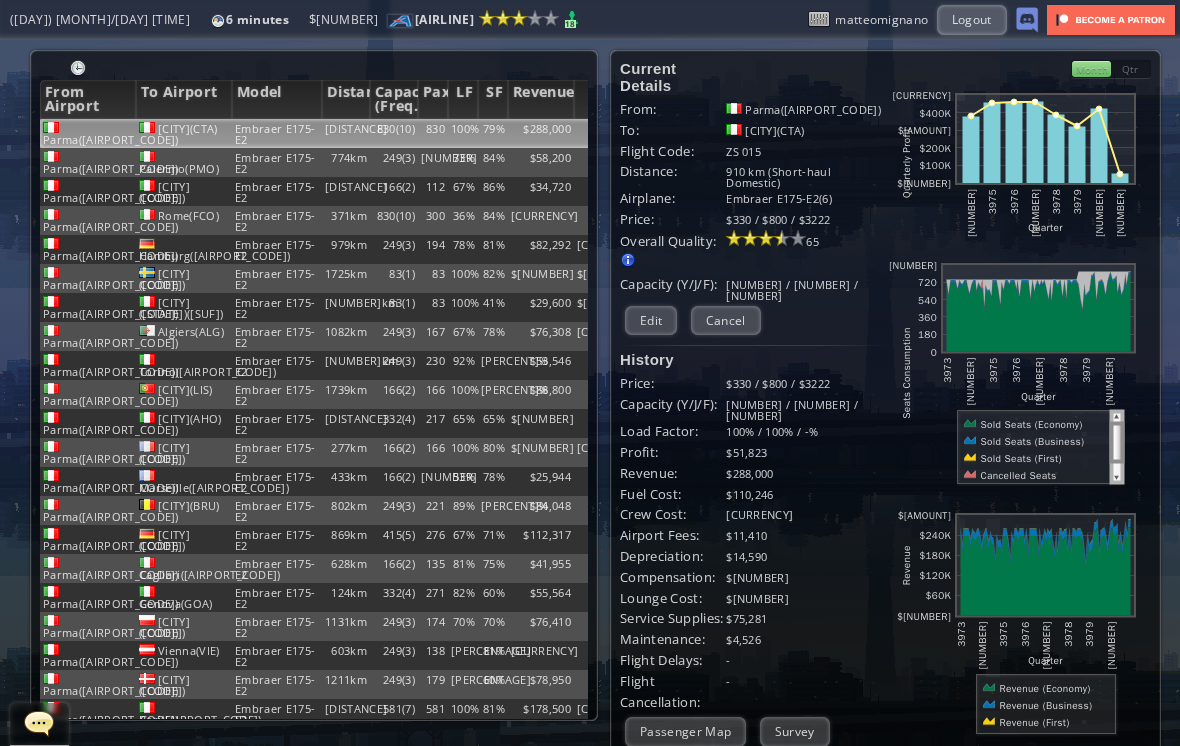 click on "Edit" at bounding box center [651, 320] 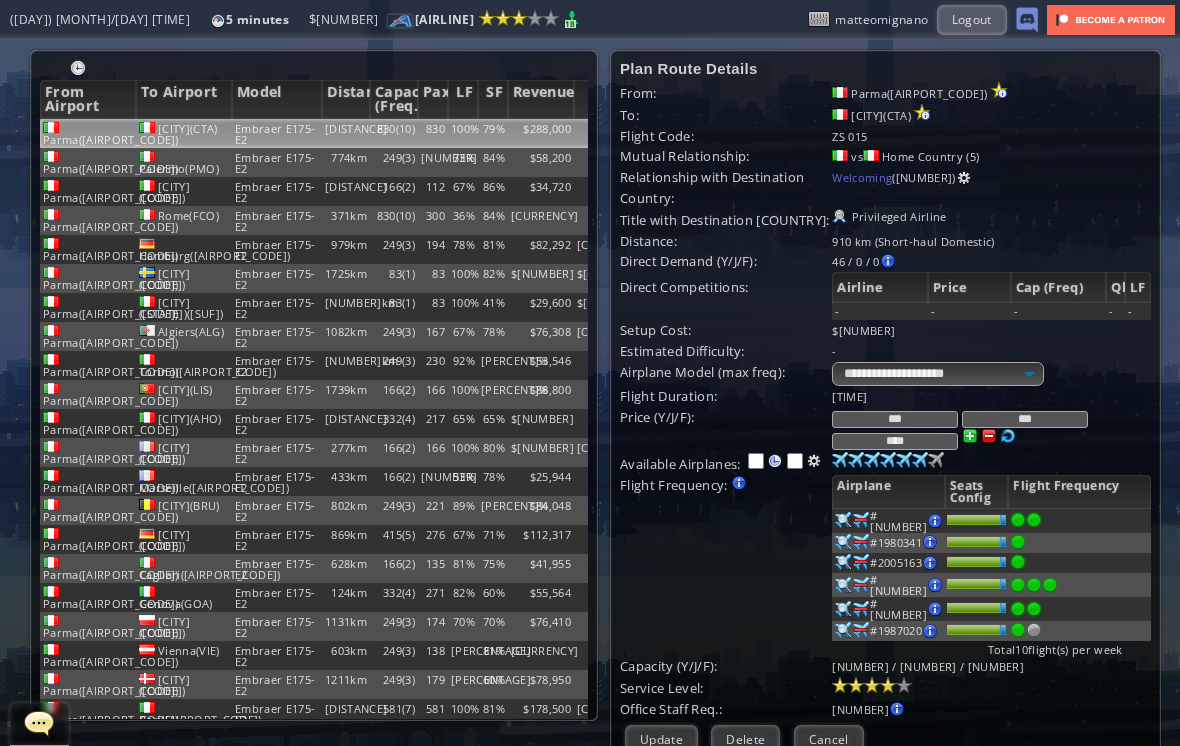 click on "Cancel" at bounding box center (829, 739) 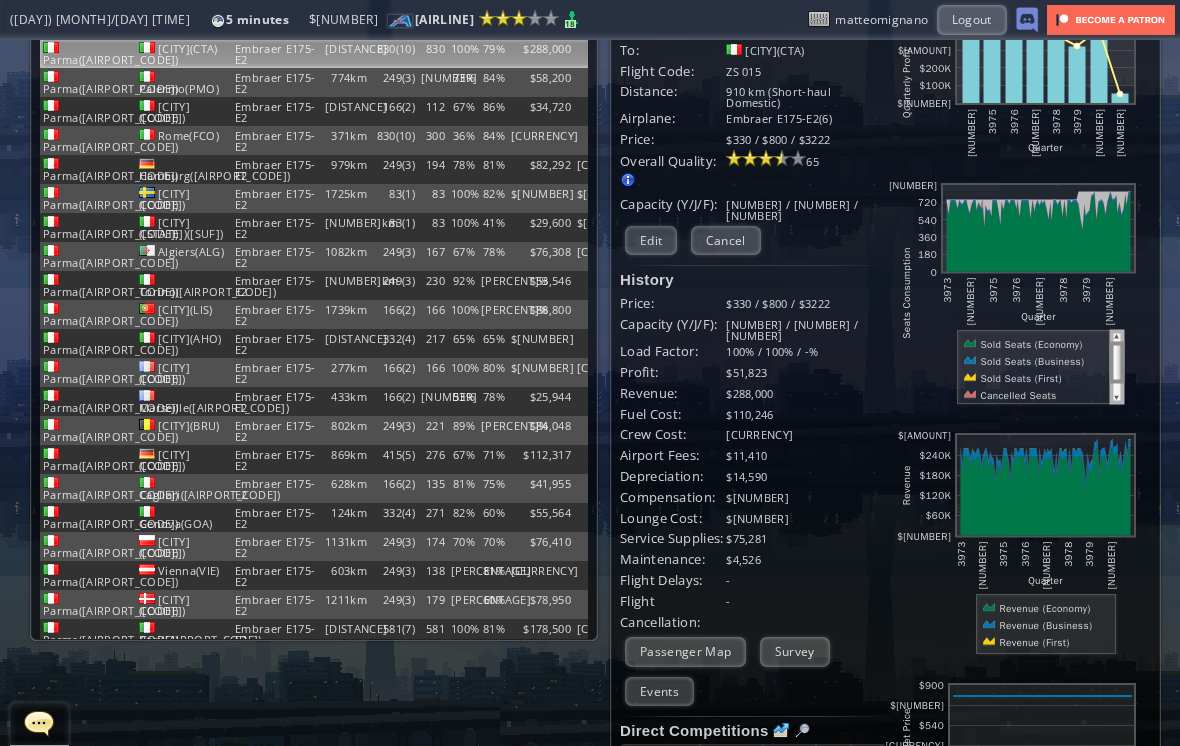 scroll, scrollTop: 85, scrollLeft: 0, axis: vertical 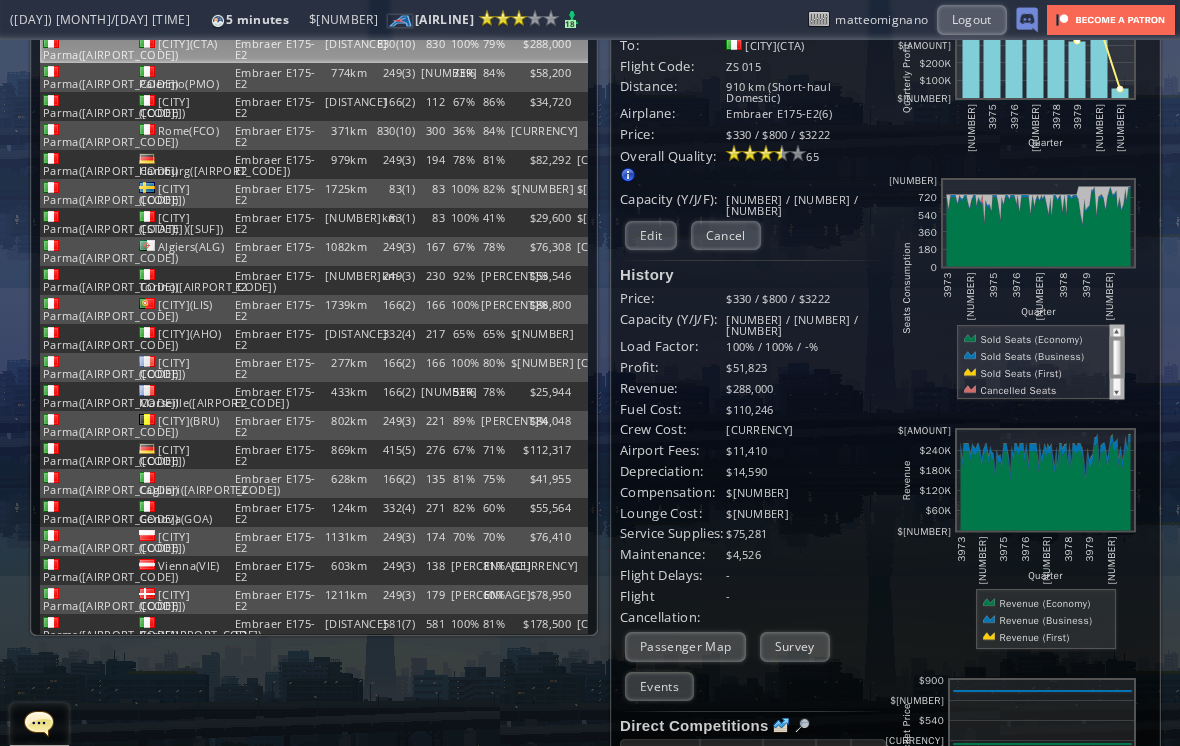 click on "Events" at bounding box center [659, 686] 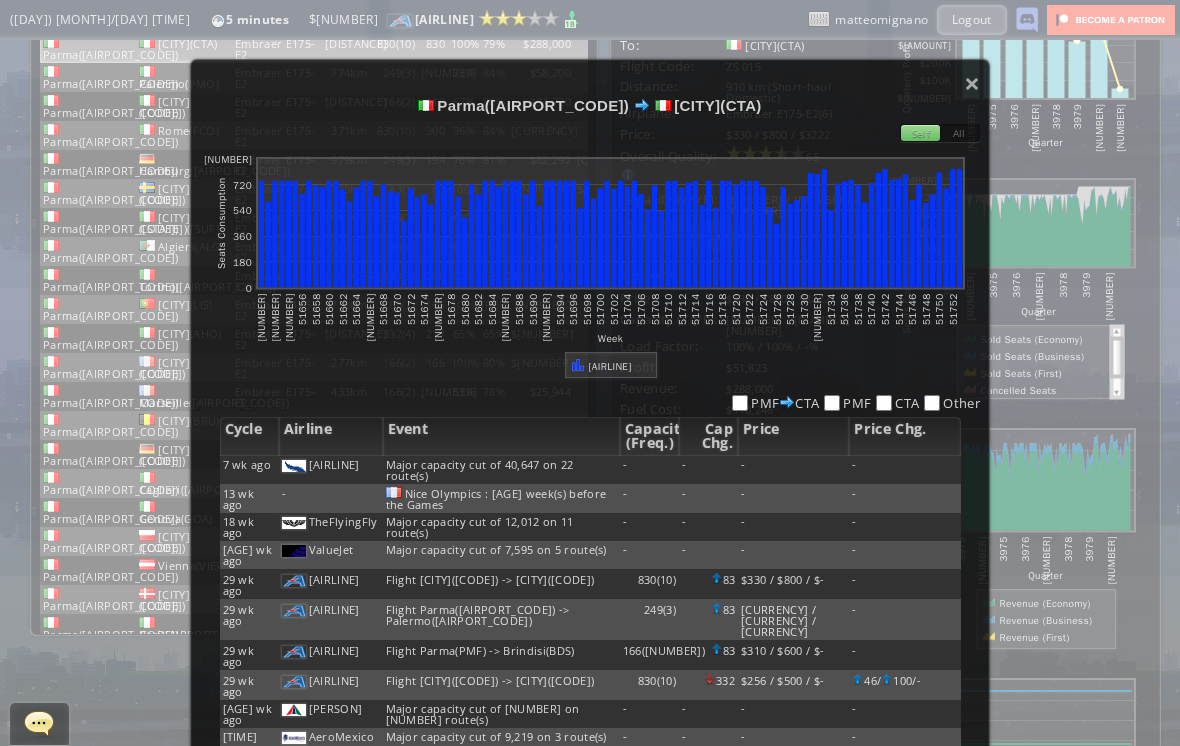 click on "×
[CITY]([CODE]) [CITY]([CODE])
Self
All
abcdefhiklmnopqrstuvwxyz Loading chart. Please wait. abcdefhiklmnopqrstuvwxyz Week Seats Consumption 0 180 360 540 720 900 51650 51652 51654 51656 51658 51660 51662 51664 51666 51668 51670 51672 51674 51676 51678 51680 51682 51684 51686 51688 51690 51692 51694 51696 51698 51700 51702 51704 51706 51708 51710 51712 51714 51716 51718 51720 51722 51724 51726 51728 51730 51732 51734 51736 51738 51740 51742 51744 51746 51748 51750 51752 [AIRLINE]
[CODE] [CODE]
[CODE]
[CODE]
Other
Cycle
Airline
Event
Capacity (Freq.)
Cap Chg.
Price
Price Chg.
[TIME] [AIRLINE] Major capacity cut of 40,647 on [NUMBER] route(s) - - - - [TIME] - - - - - - -" at bounding box center (590, 442) 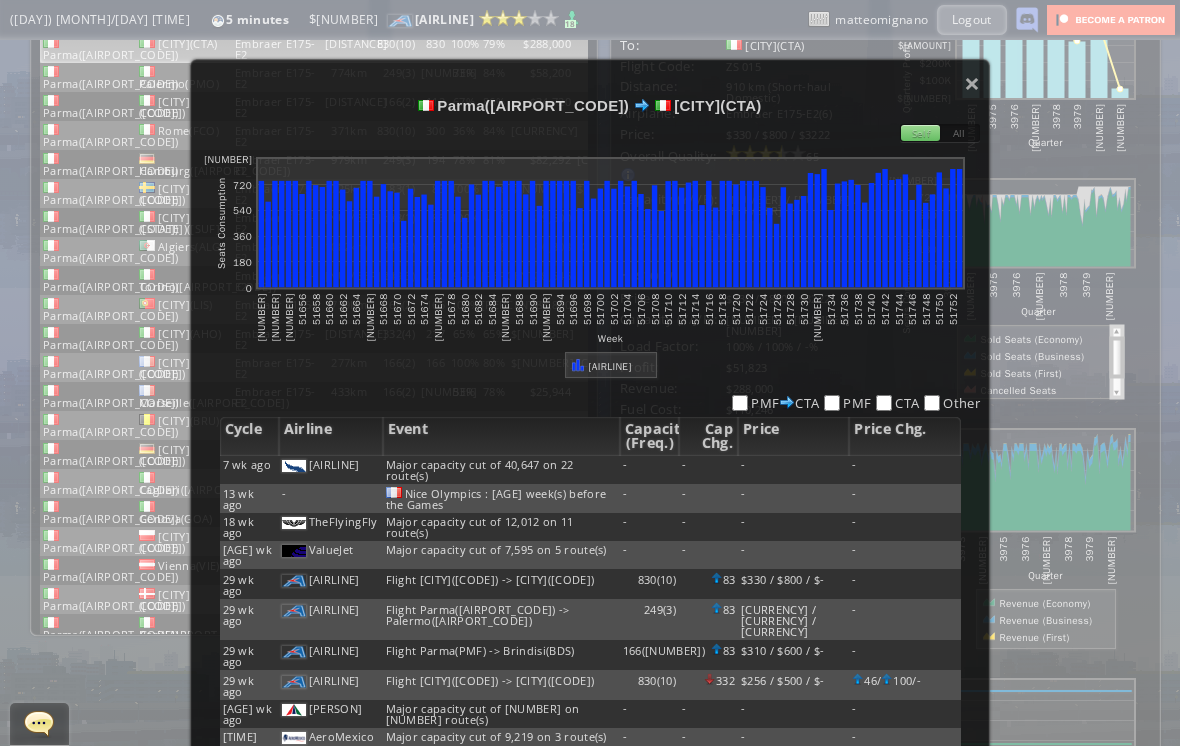 click on "×
[CITY]([CODE]) [CITY]([CODE])
Self
All
abcdefhiklmnopqrstuvwxyz Loading chart. Please wait. abcdefhiklmnopqrstuvwxyz Week Seats Consumption 0 180 360 540 720 900 51650 51652 51654 51656 51658 51660 51662 51664 51666 51668 51670 51672 51674 51676 51678 51680 51682 51684 51686 51688 51690 51692 51694 51696 51698 51700 51702 51704 51706 51708 51710 51712 51714 51716 51718 51720 51722 51724 51726 51728 51730 51732 51734 51736 51738 51740 51742 51744 51746 51748 51750 51752 [AIRLINE]
[CODE] [CODE]
[CODE]
[CODE]
Other
Cycle
Airline
Event
Capacity (Freq.)
Cap Chg.
Price
Price Chg.
[TIME] [AIRLINE] Major capacity cut of 40,647 on [NUMBER] route(s) - - - - [TIME] - - - - - - -" at bounding box center [590, 442] 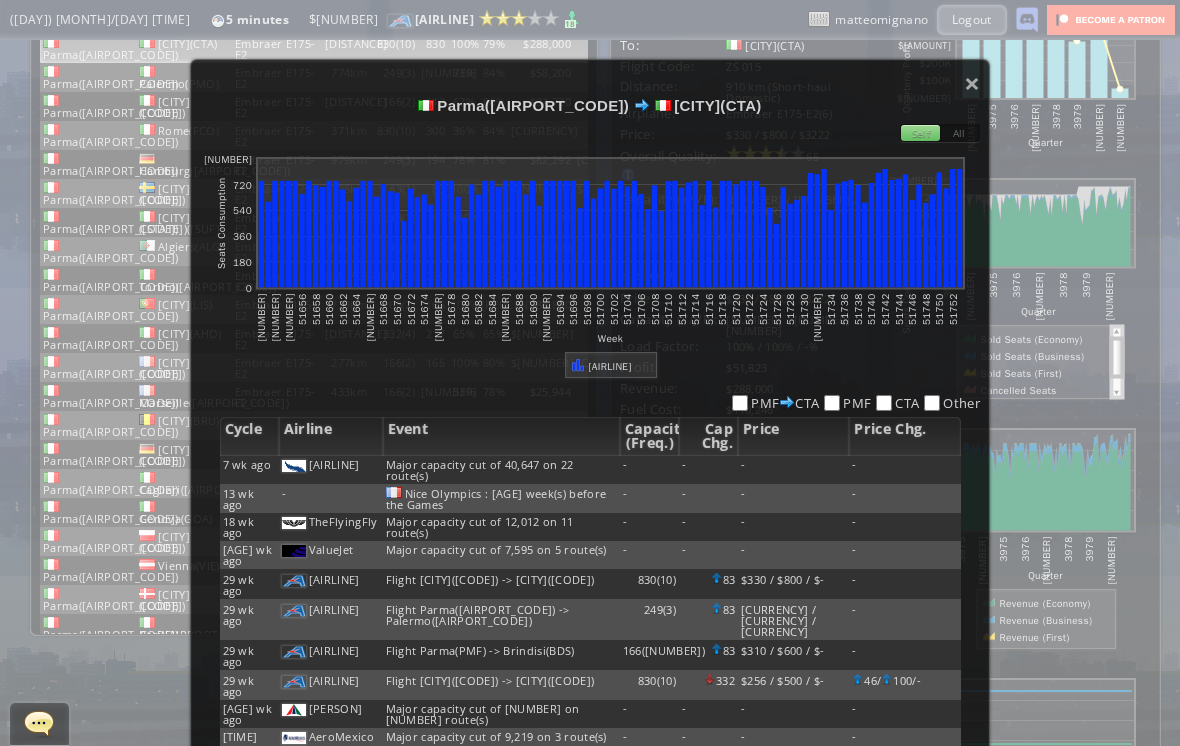 click on "×" at bounding box center [972, 83] 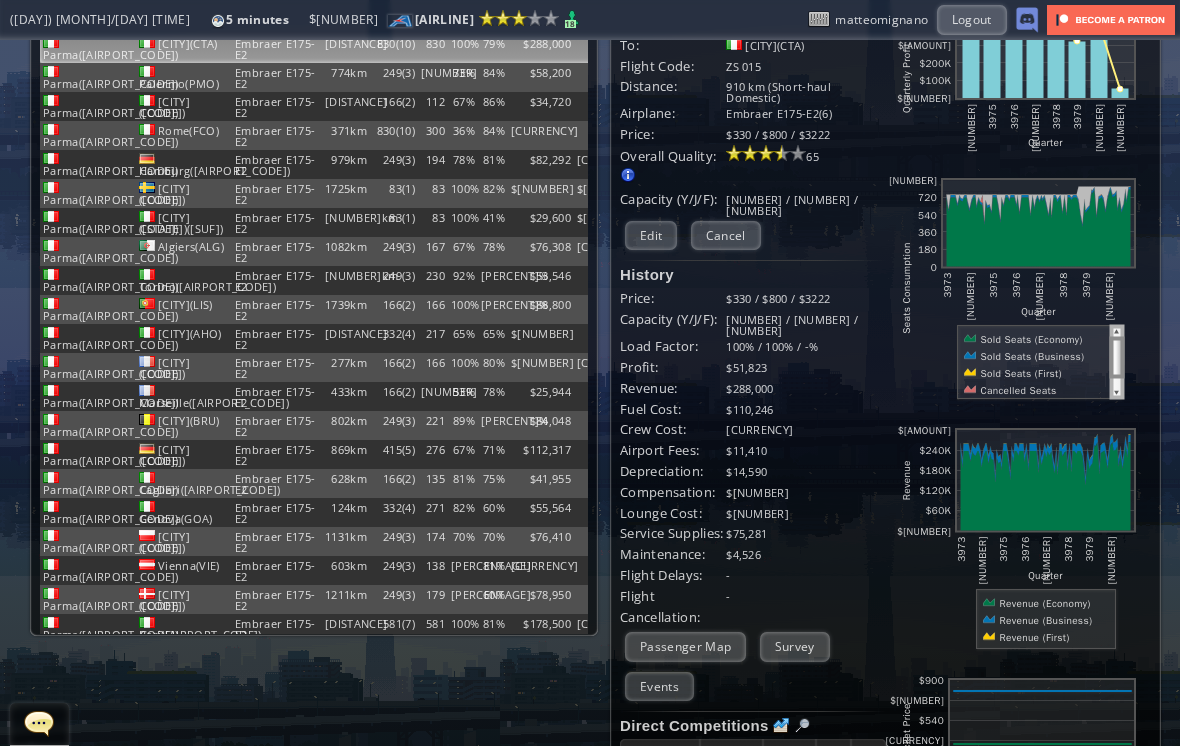 click at bounding box center (971, 65) 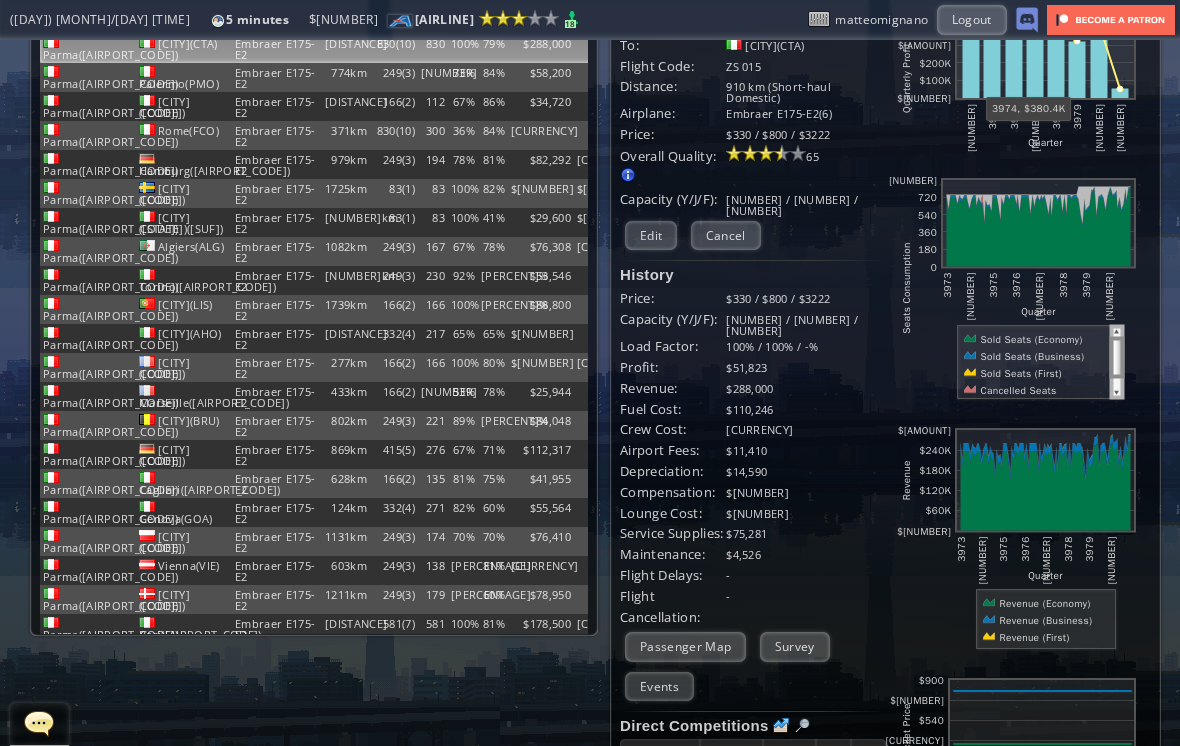 click on "Edit" at bounding box center (651, 235) 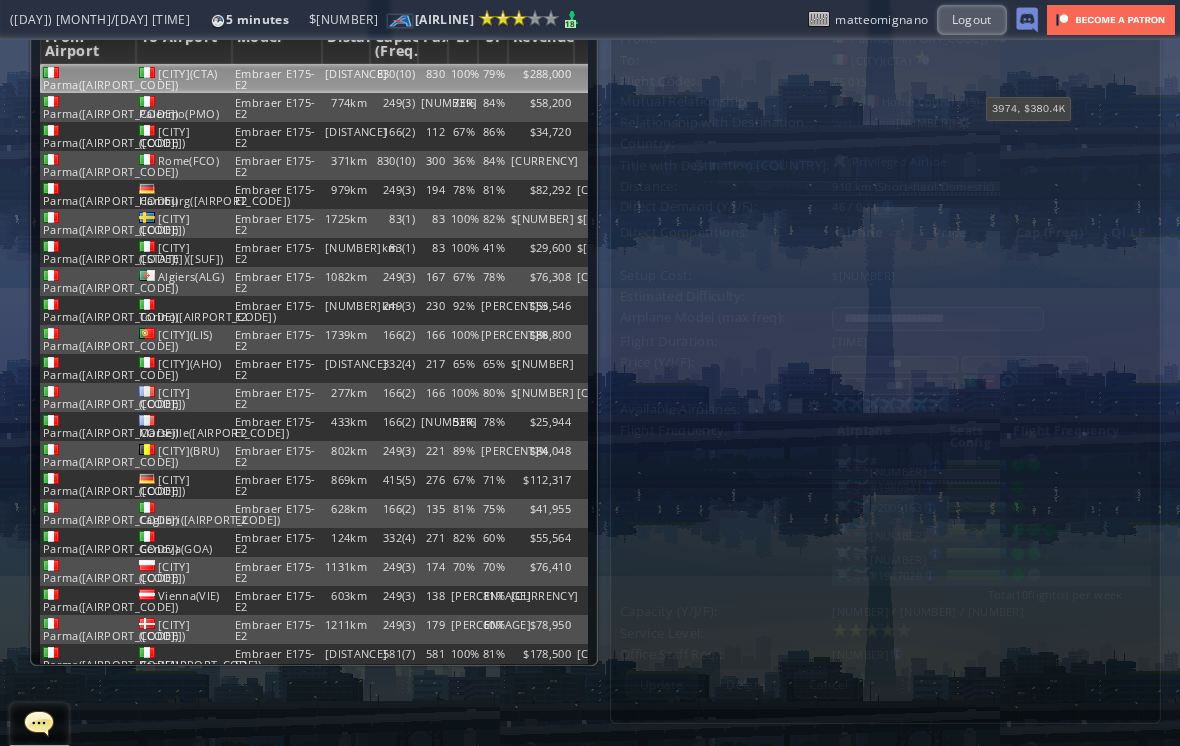 scroll, scrollTop: 0, scrollLeft: 0, axis: both 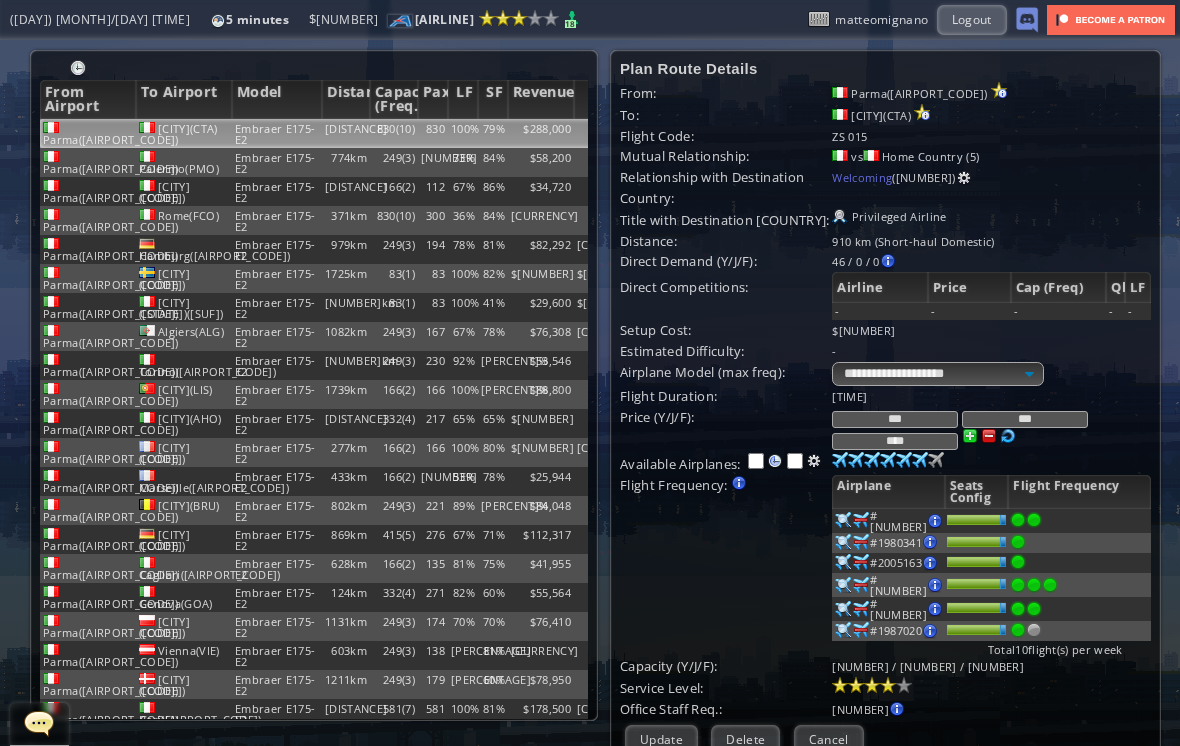 click at bounding box center (1034, 520) 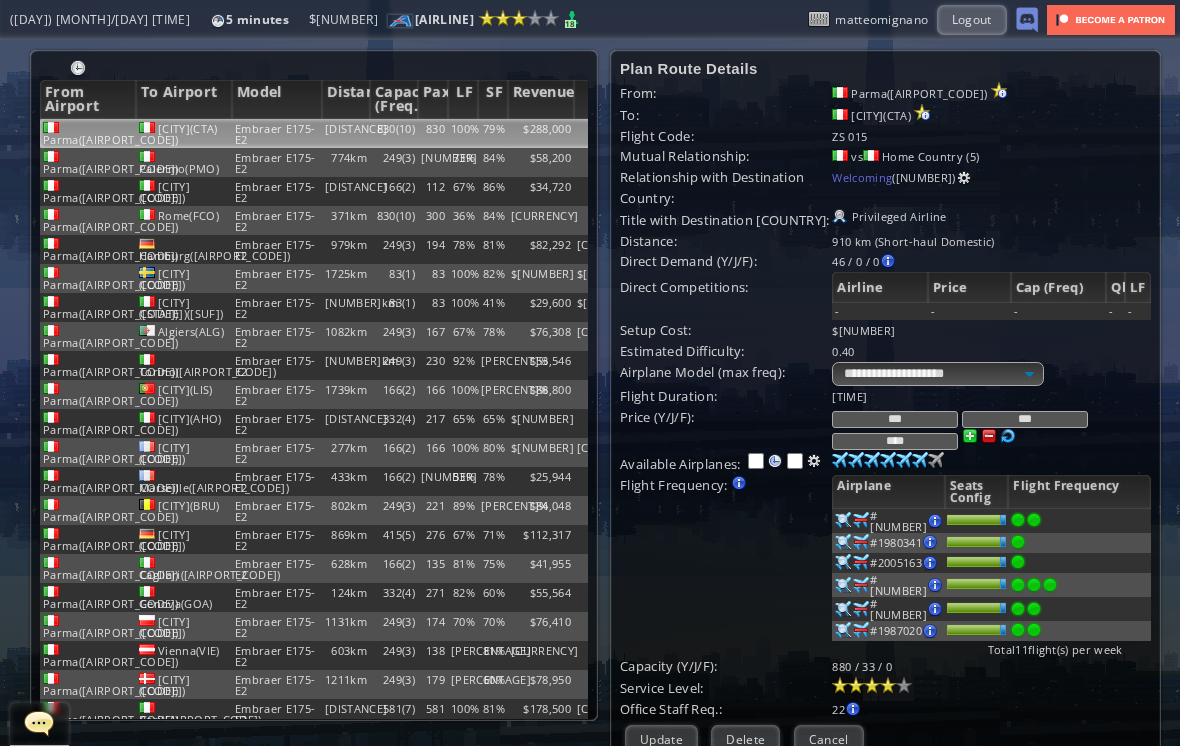 click at bounding box center [840, 460] 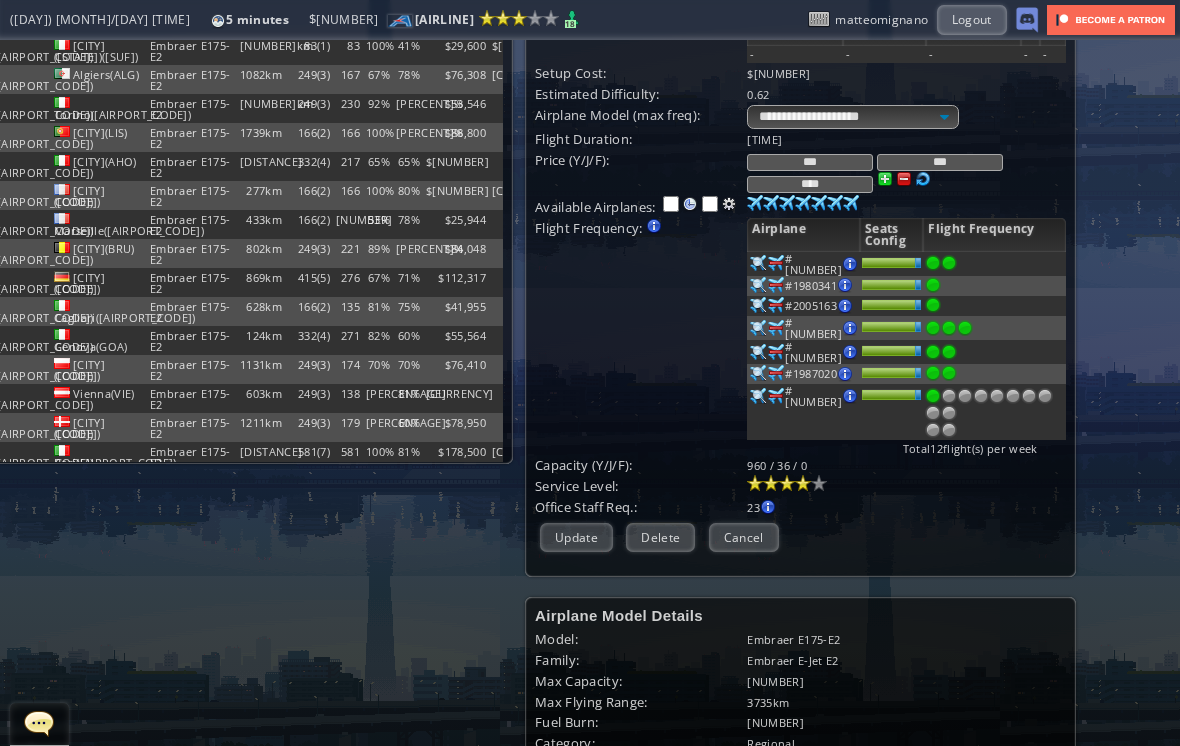 scroll, scrollTop: 257, scrollLeft: 86, axis: both 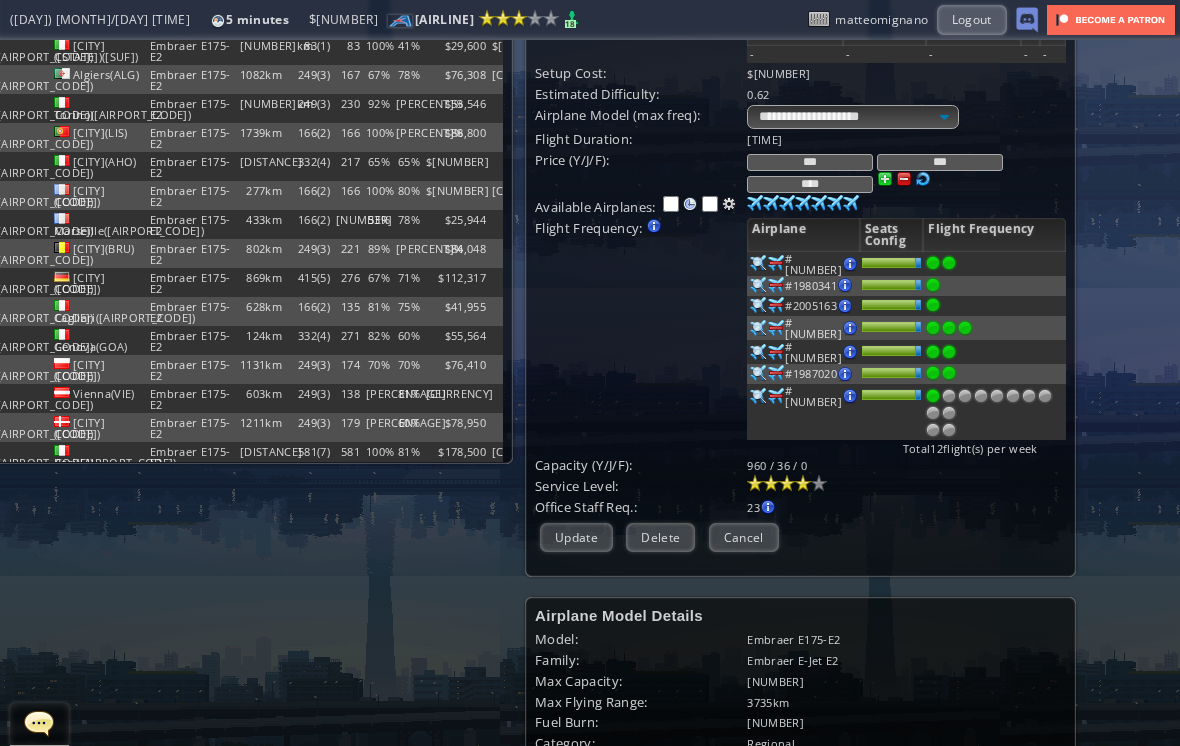 click on "Update" at bounding box center [576, 537] 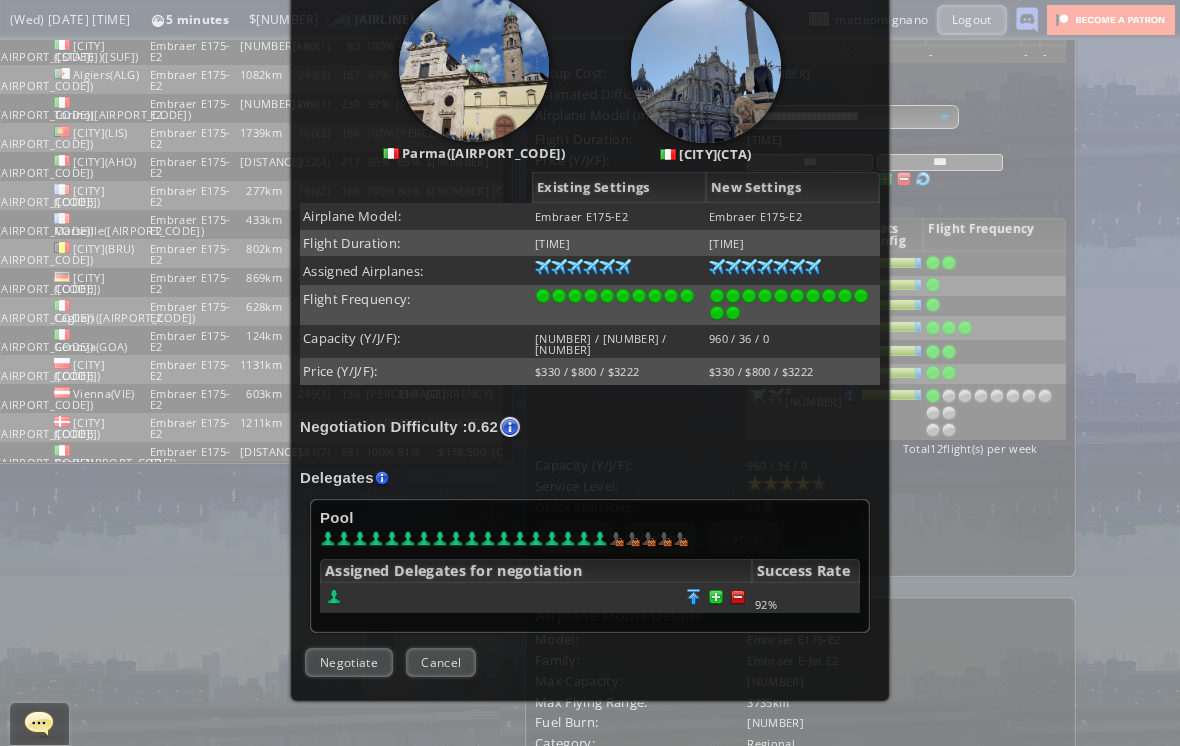 scroll, scrollTop: 261, scrollLeft: 0, axis: vertical 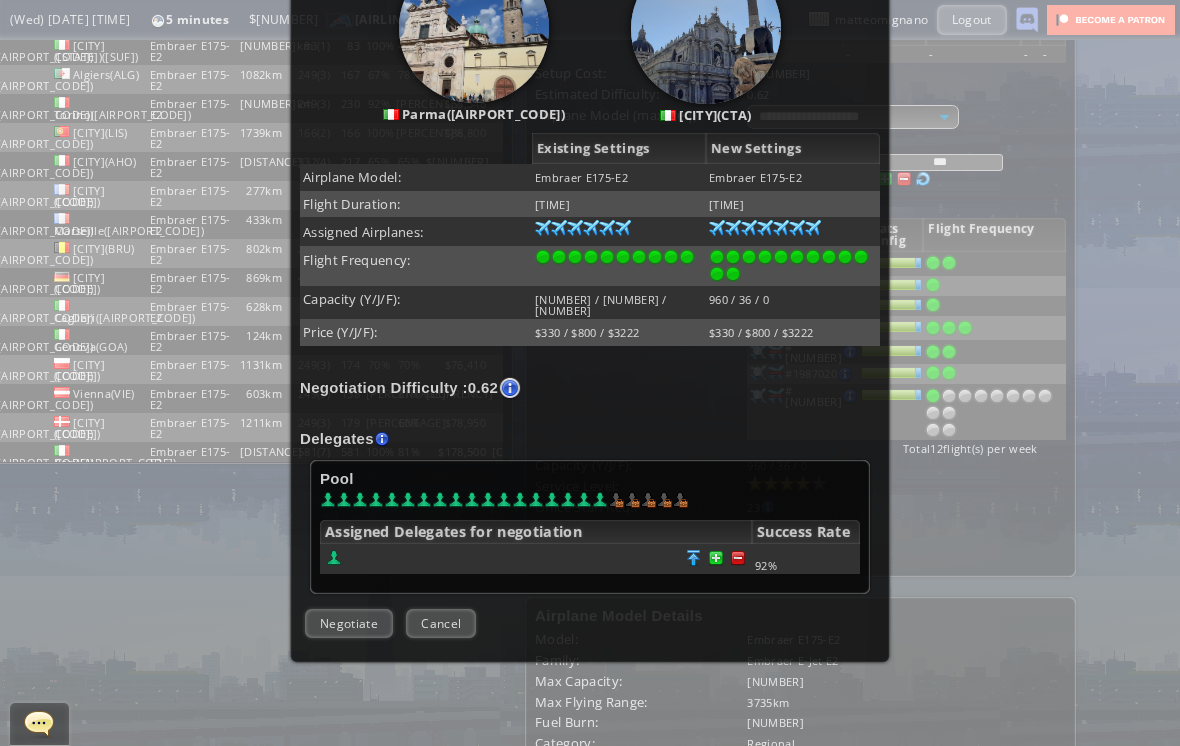 click at bounding box center [738, 558] 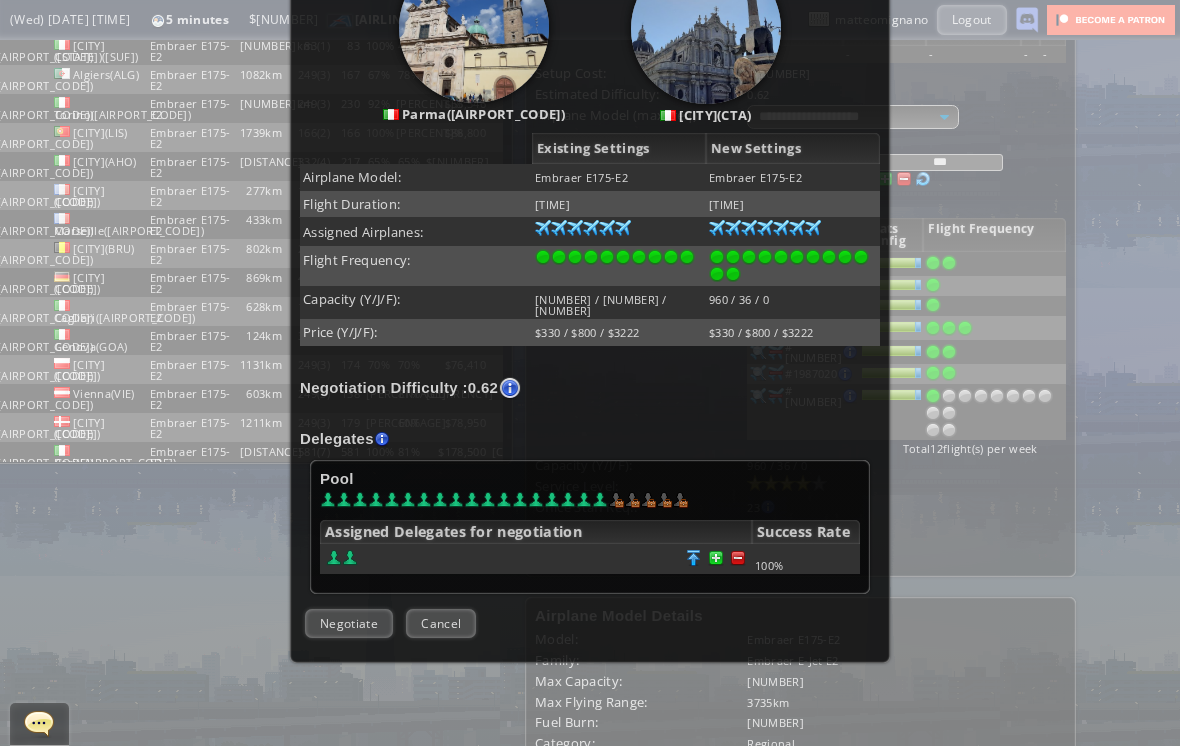 click on "Negotiate" at bounding box center (349, 623) 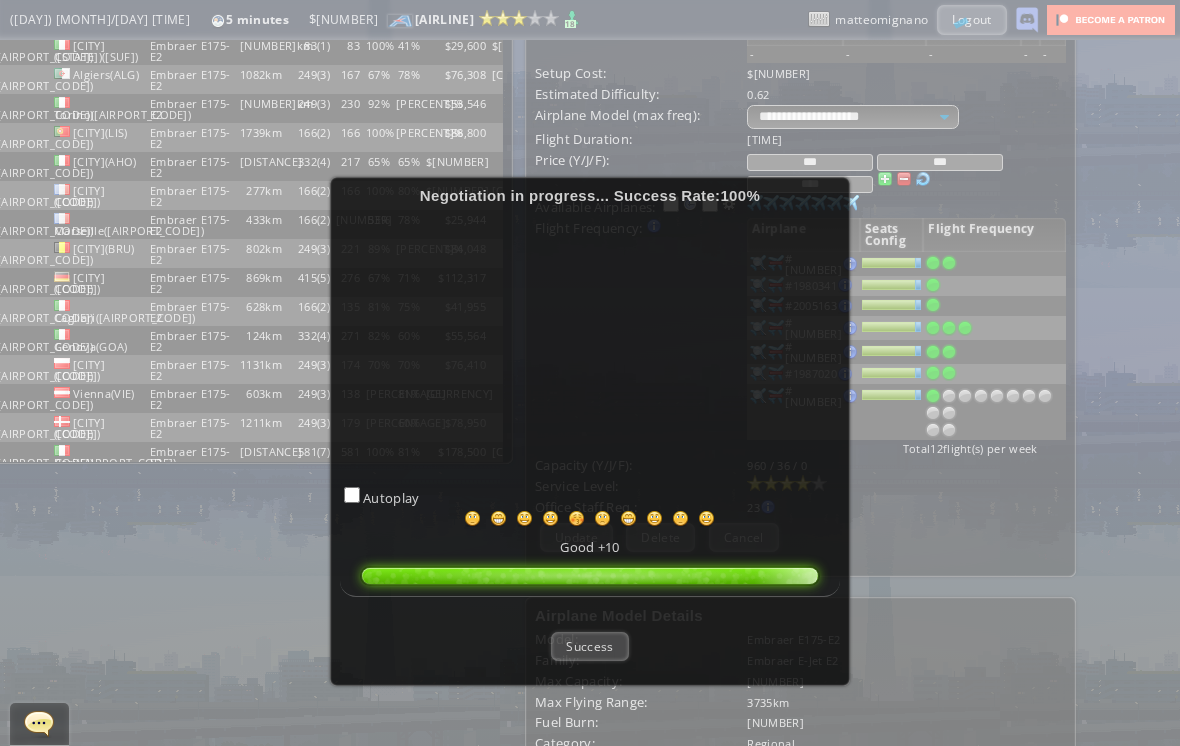 click on "Success" at bounding box center (589, 646) 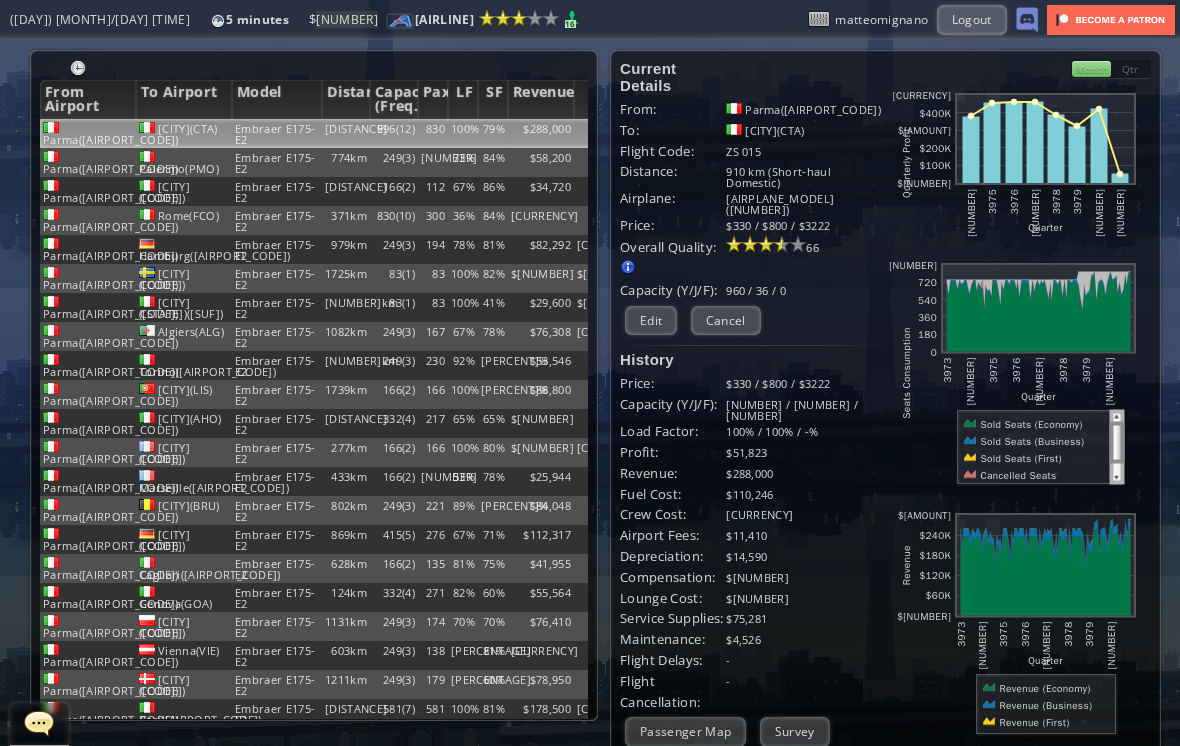 scroll, scrollTop: 0, scrollLeft: 0, axis: both 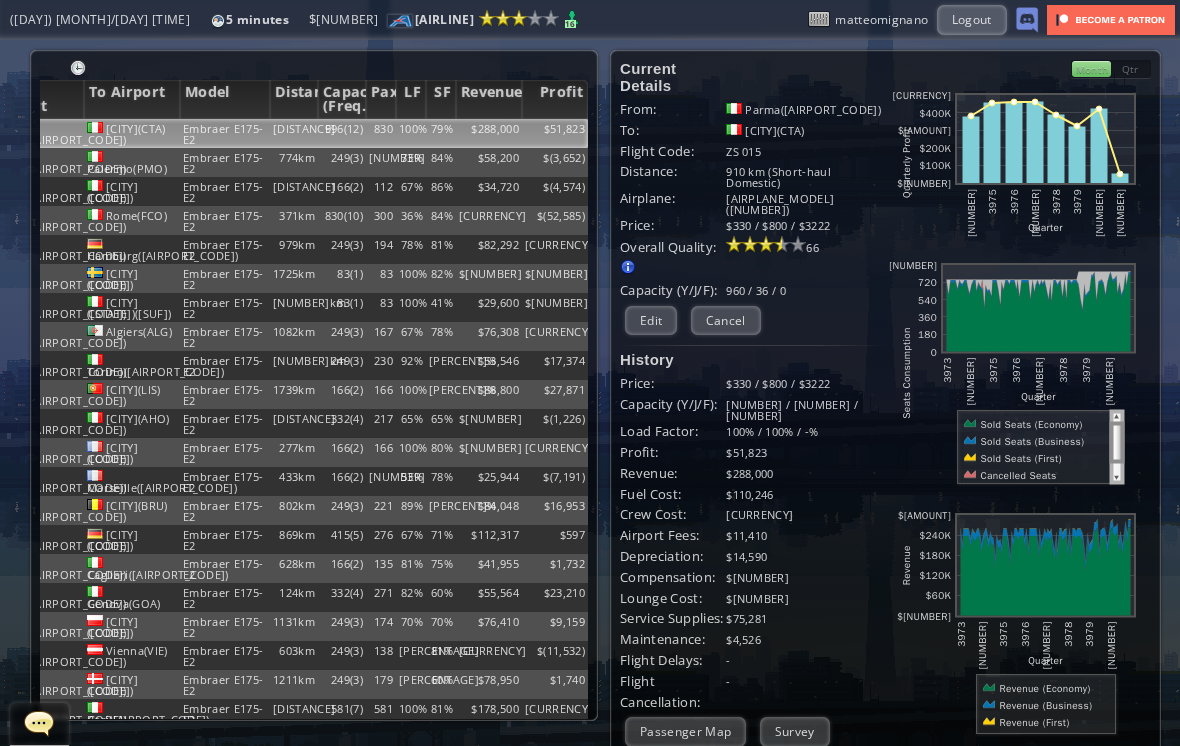 click on "Profit" at bounding box center [555, 99] 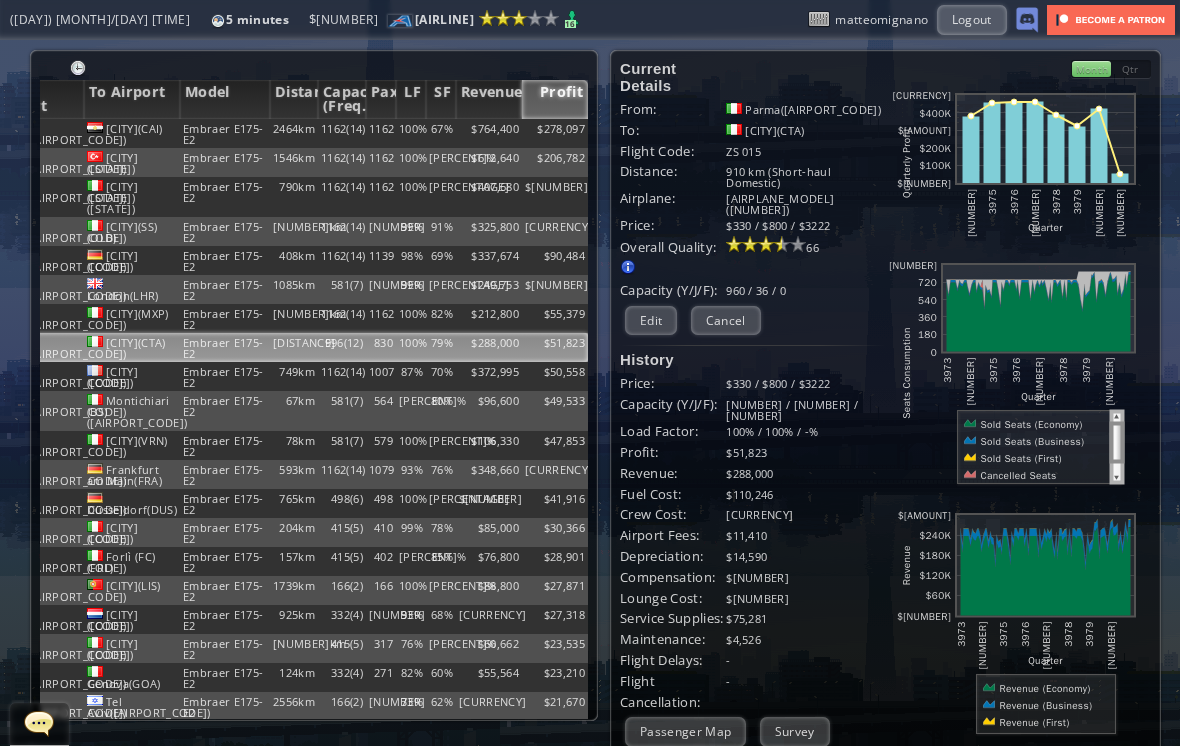 click on "Profit" at bounding box center [555, 99] 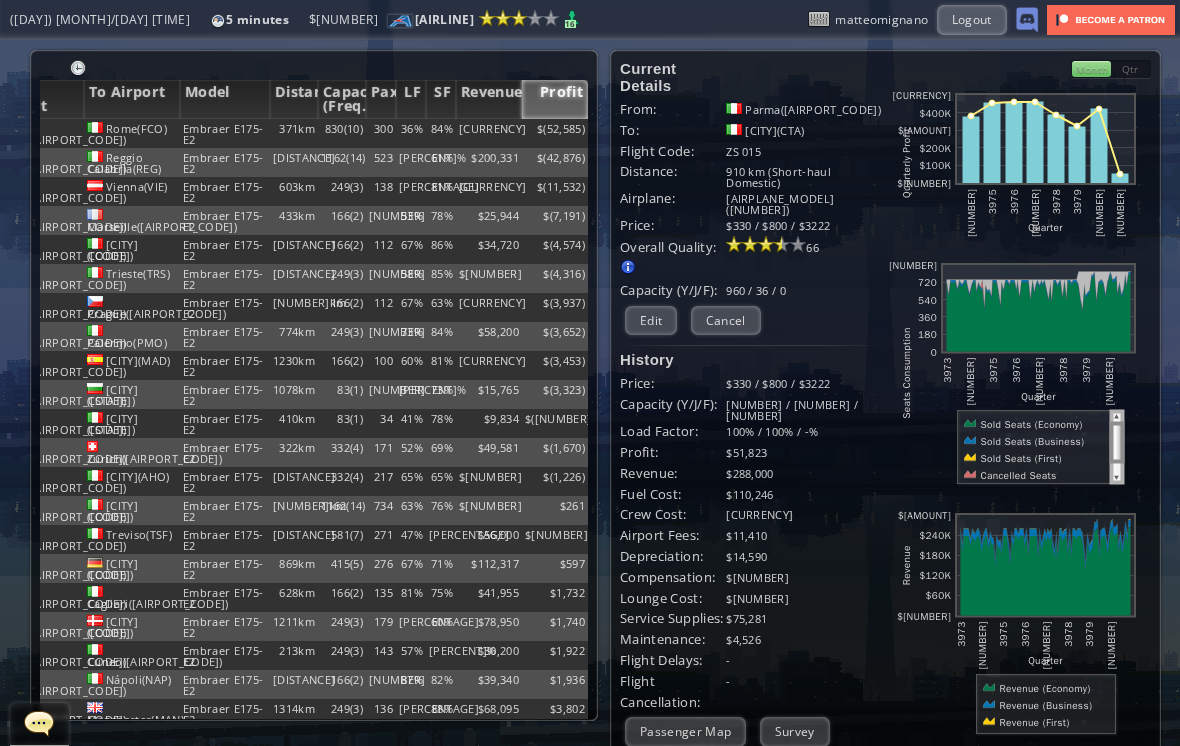 click on "Embraer E175-E2" at bounding box center (225, 133) 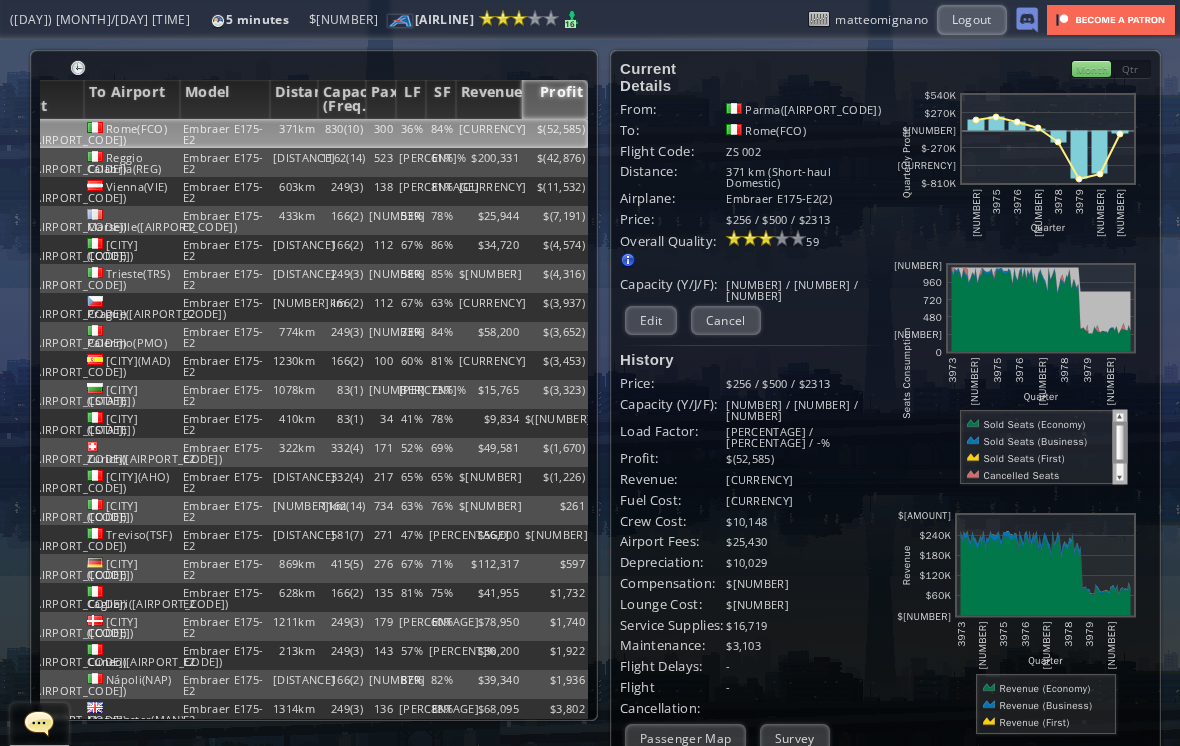 click on "Edit" at bounding box center [651, 320] 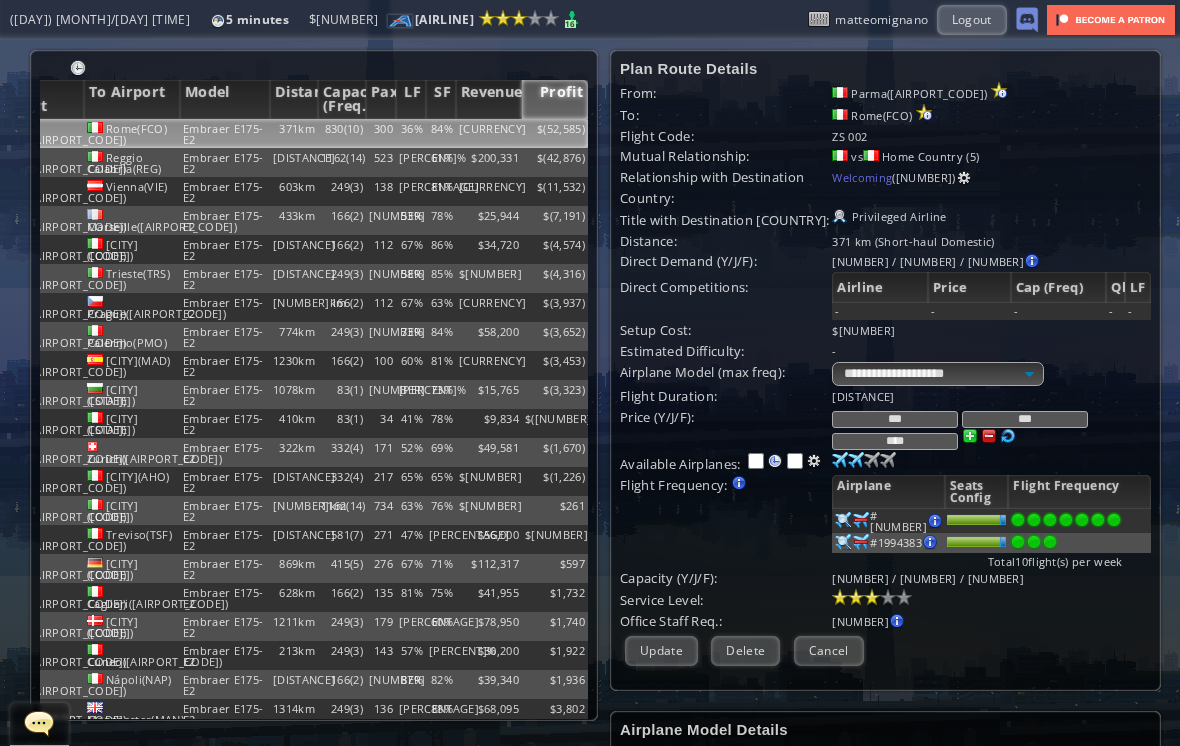 click at bounding box center (843, 520) 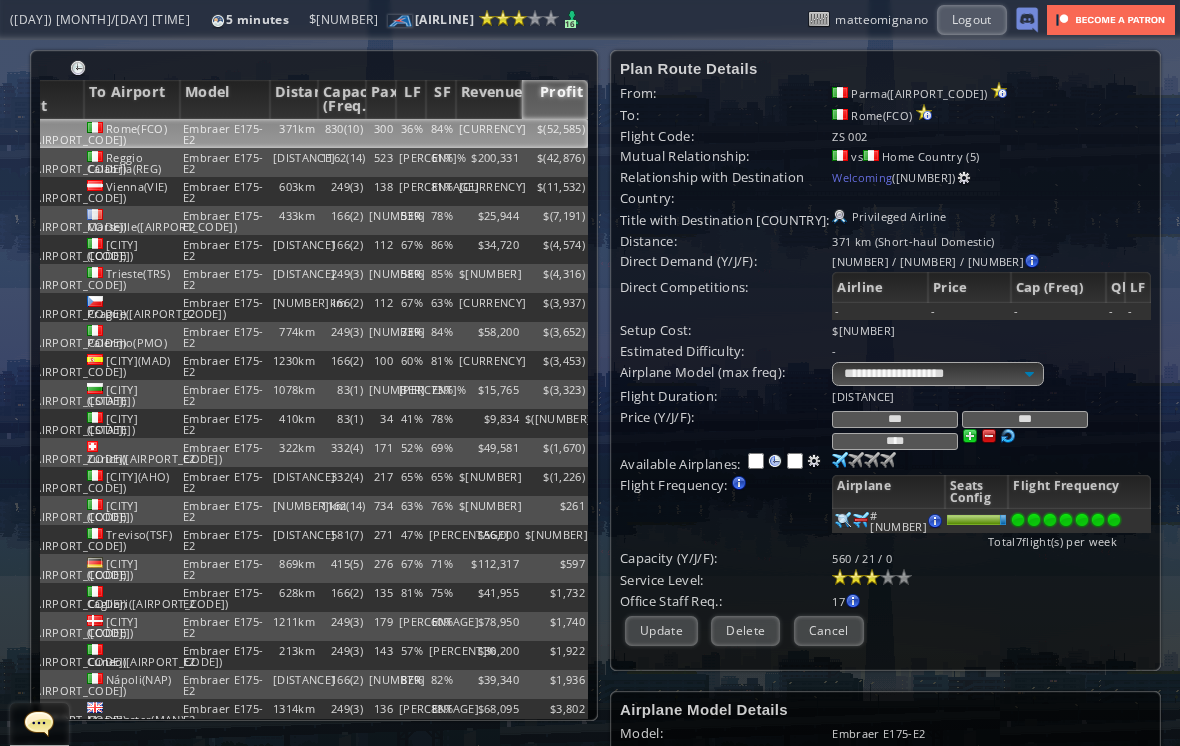 click on "Update" at bounding box center [661, 630] 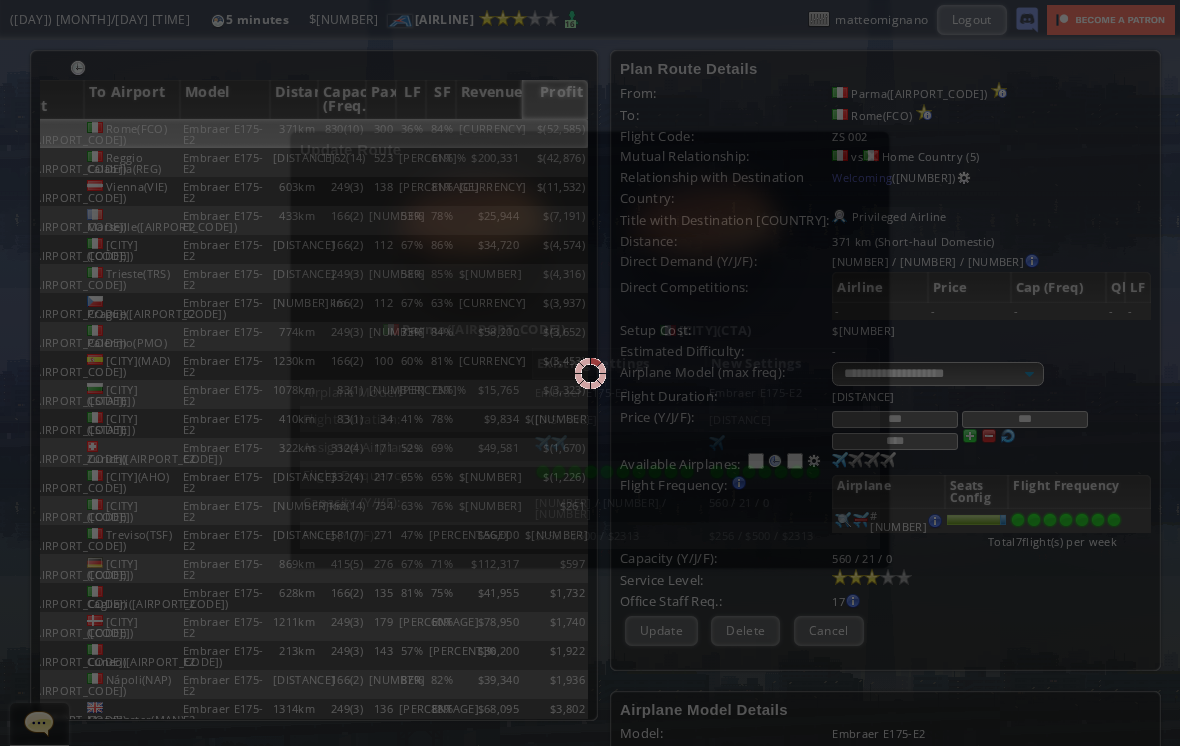 scroll, scrollTop: 32, scrollLeft: 0, axis: vertical 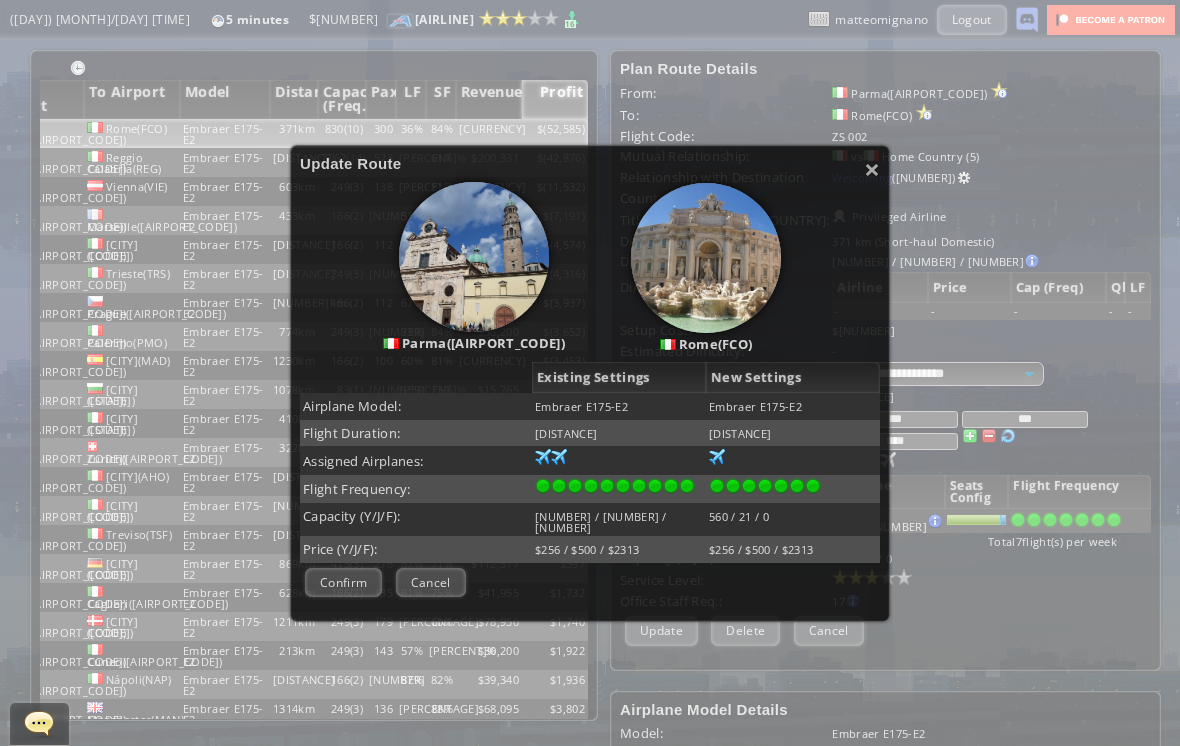 click on "Confirm" at bounding box center [343, 582] 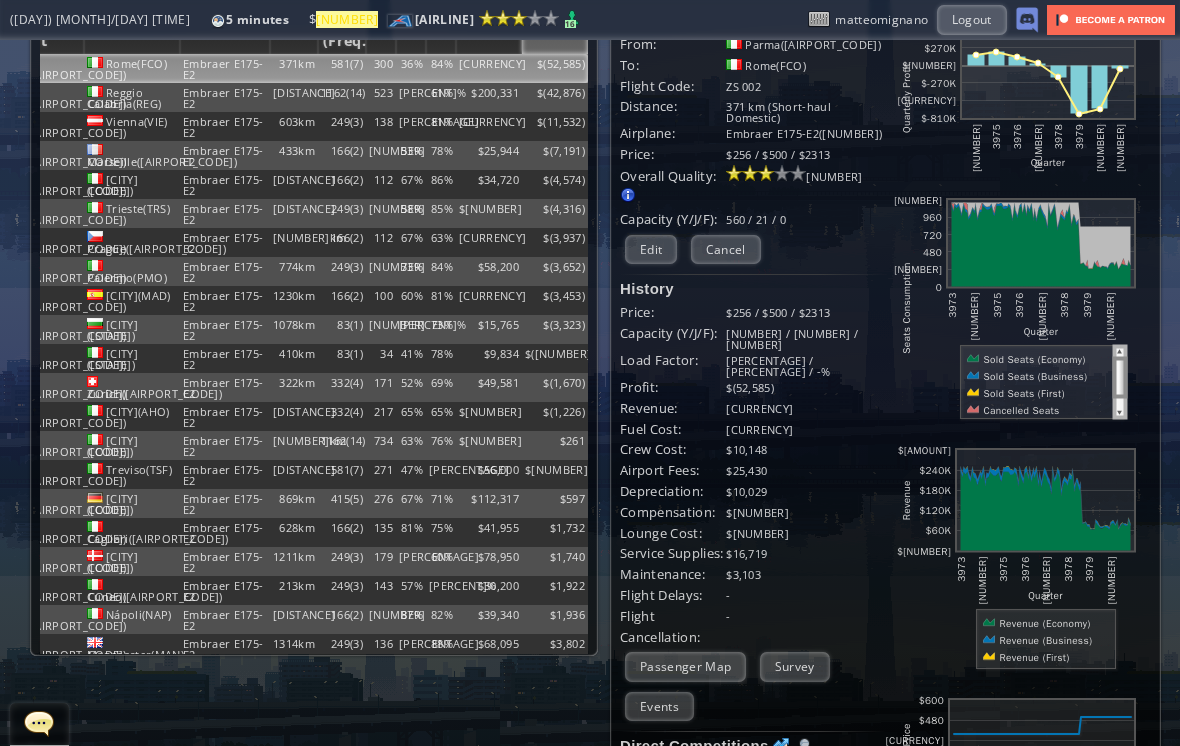 scroll, scrollTop: 99, scrollLeft: 0, axis: vertical 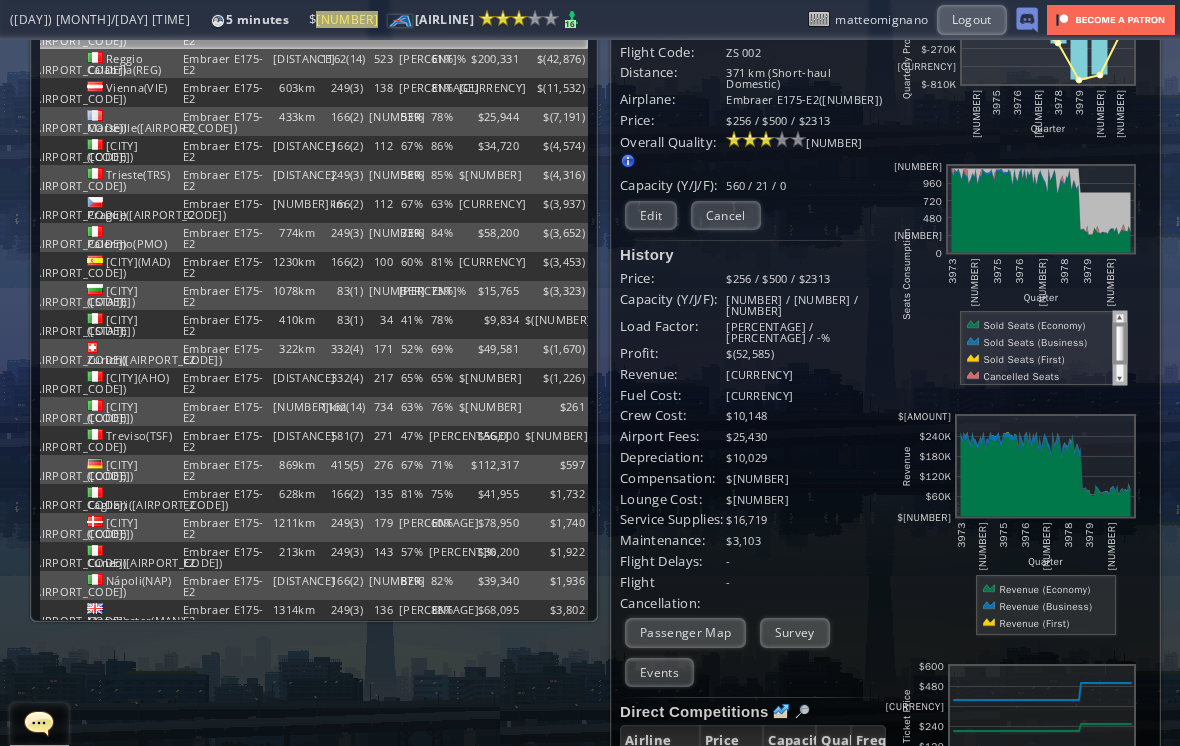 click on "Events" at bounding box center (659, 672) 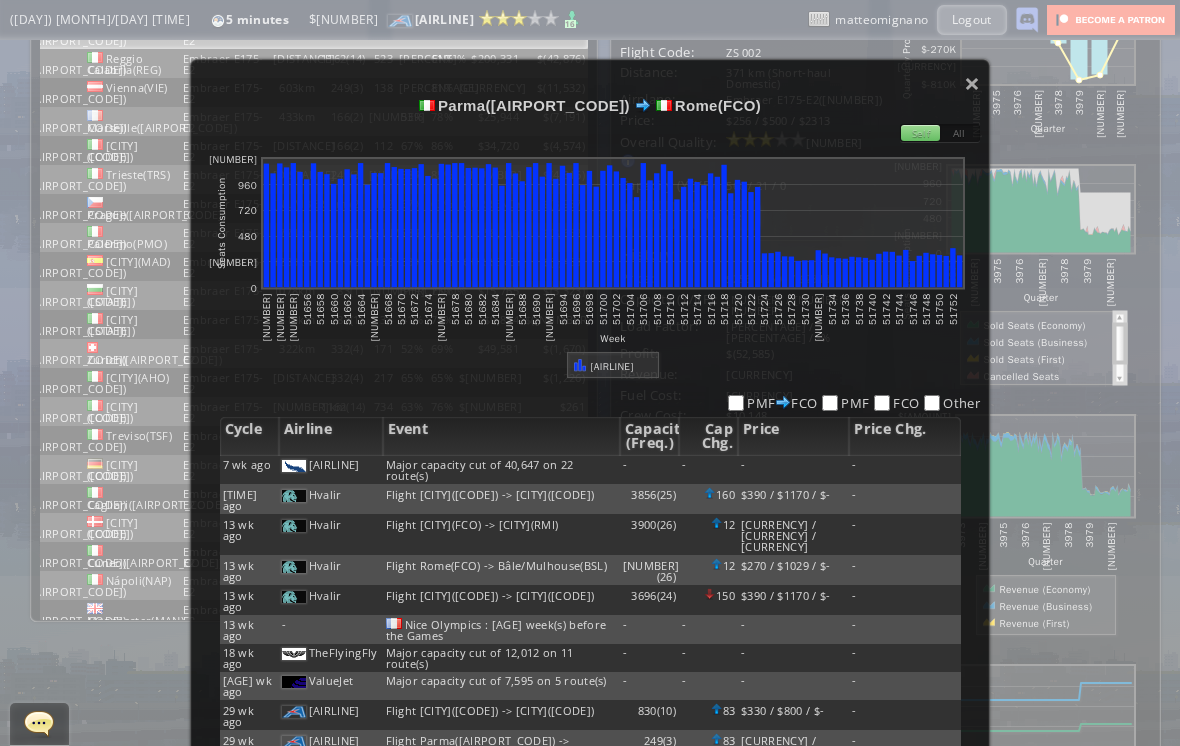 click on "[WEEKS] ago [AIRLINE] Major capacity cut of [NUMBER] on [NUMBER] route(s) - - - - [WEEKS] ago [AIRLINE] [NUMBER] ([NUMBER])" at bounding box center [590, 442] 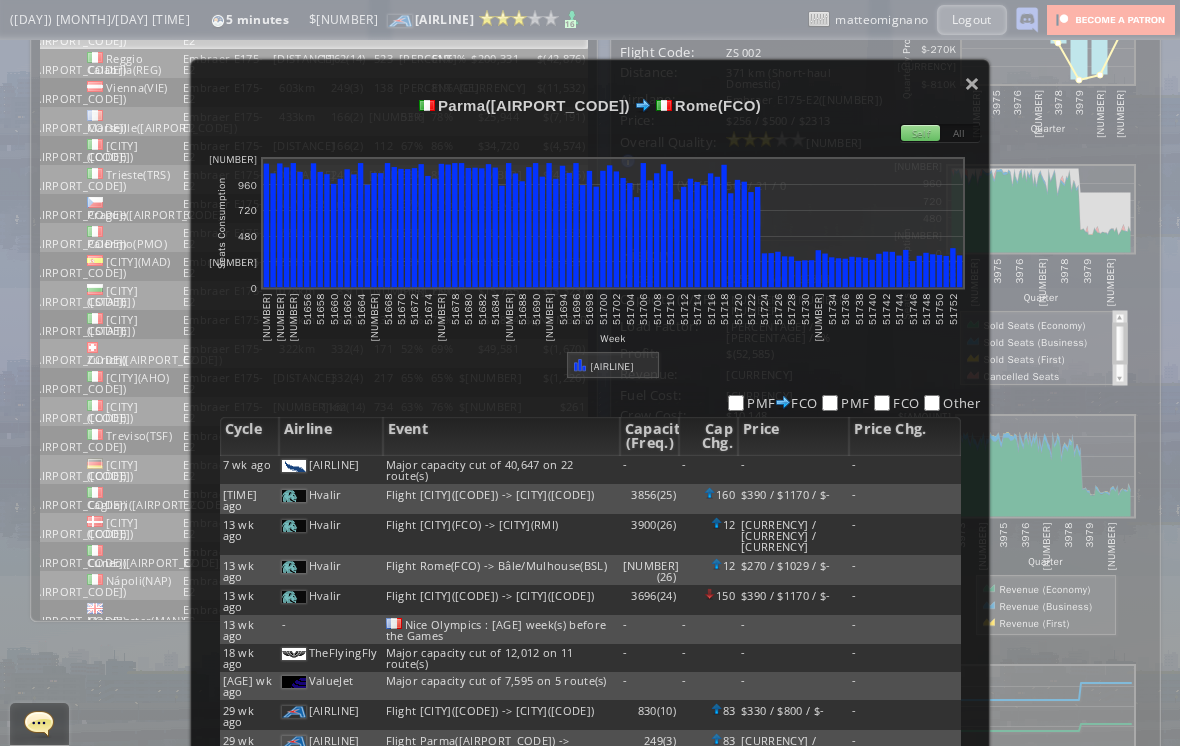 click on "×" at bounding box center [972, 83] 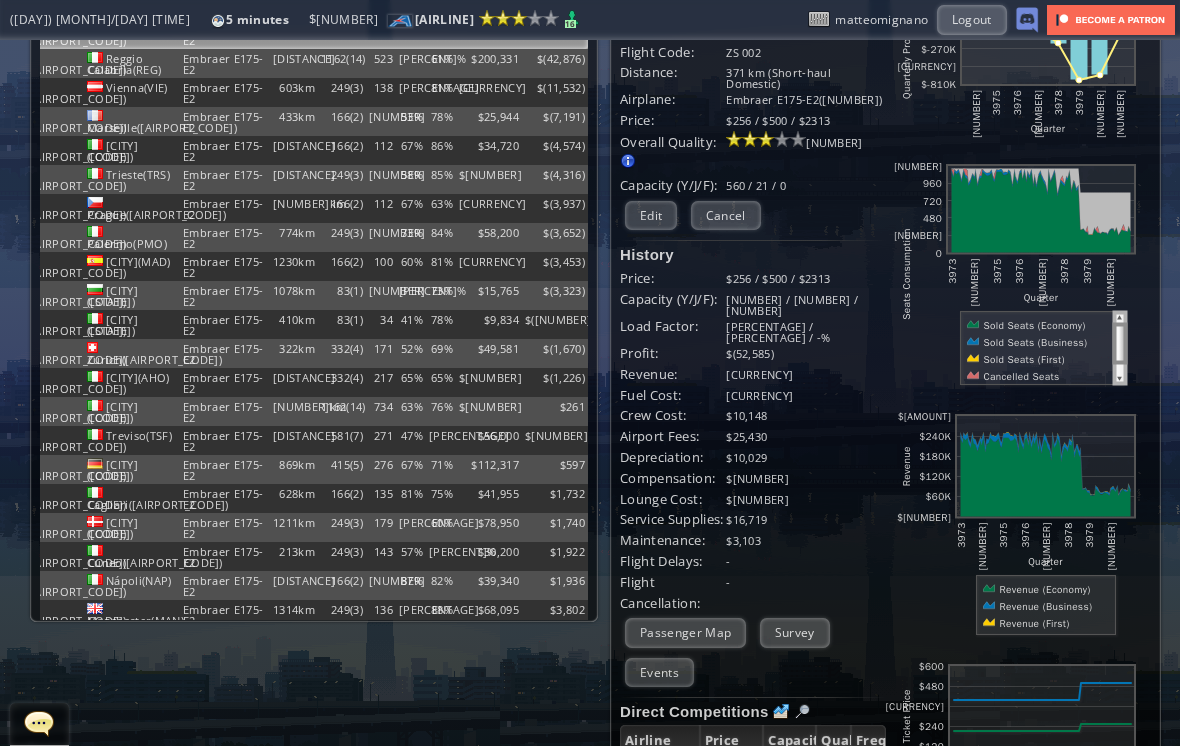 click on "Edit" at bounding box center [651, 215] 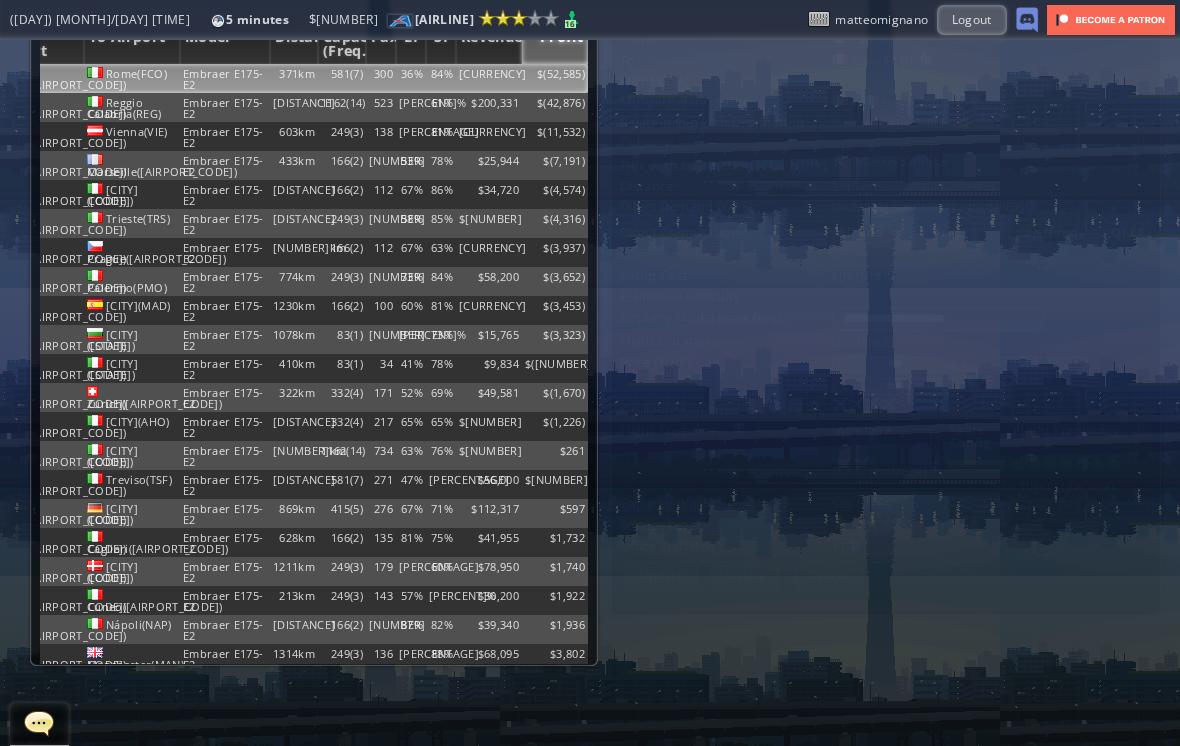 scroll, scrollTop: 0, scrollLeft: 0, axis: both 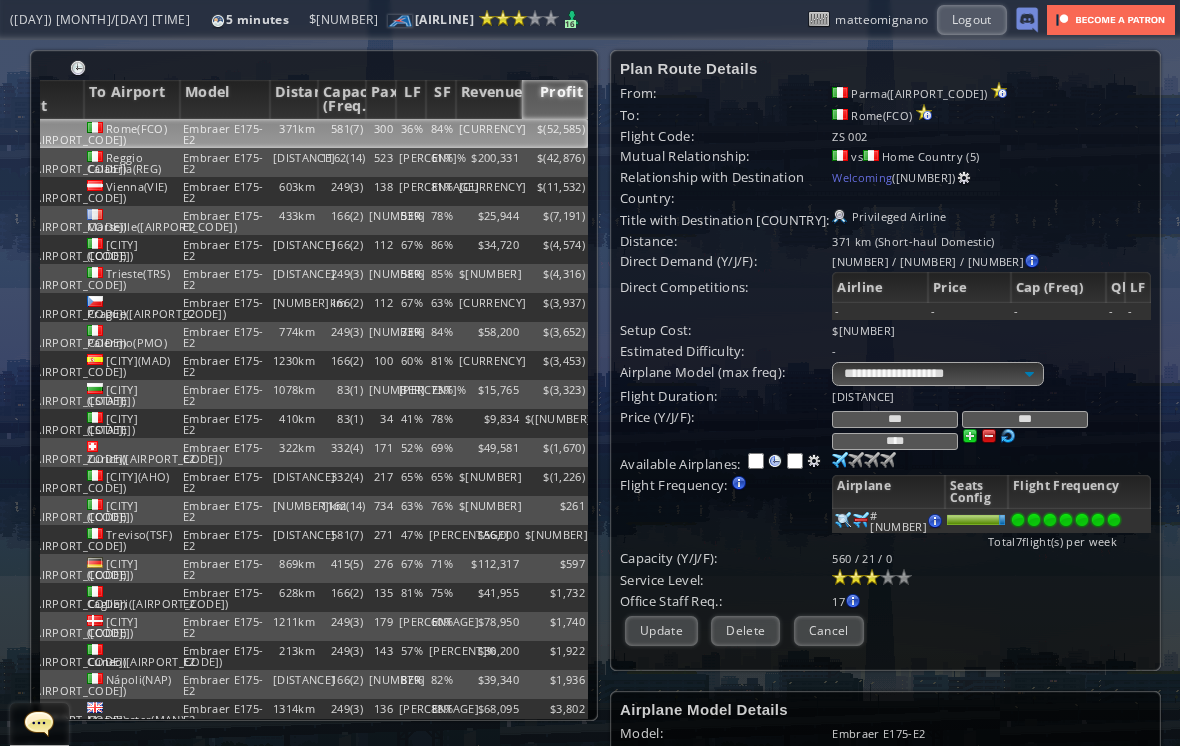 click on "***" at bounding box center [895, 419] 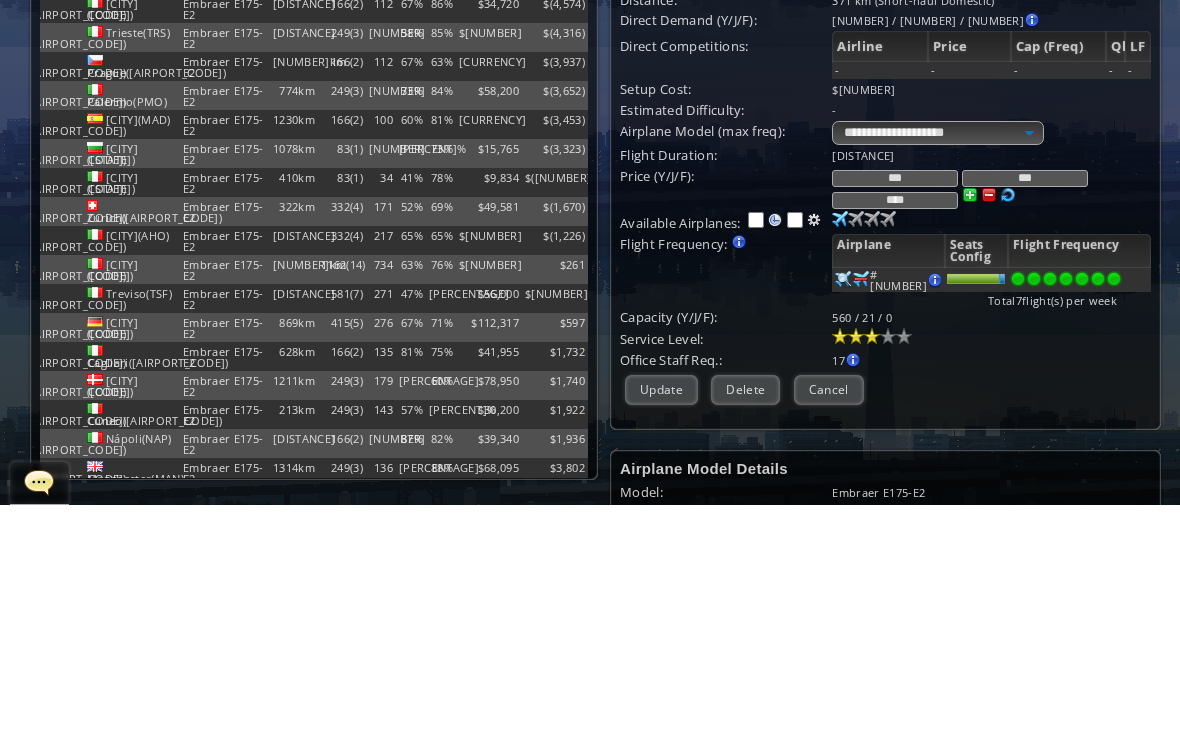 type on "***" 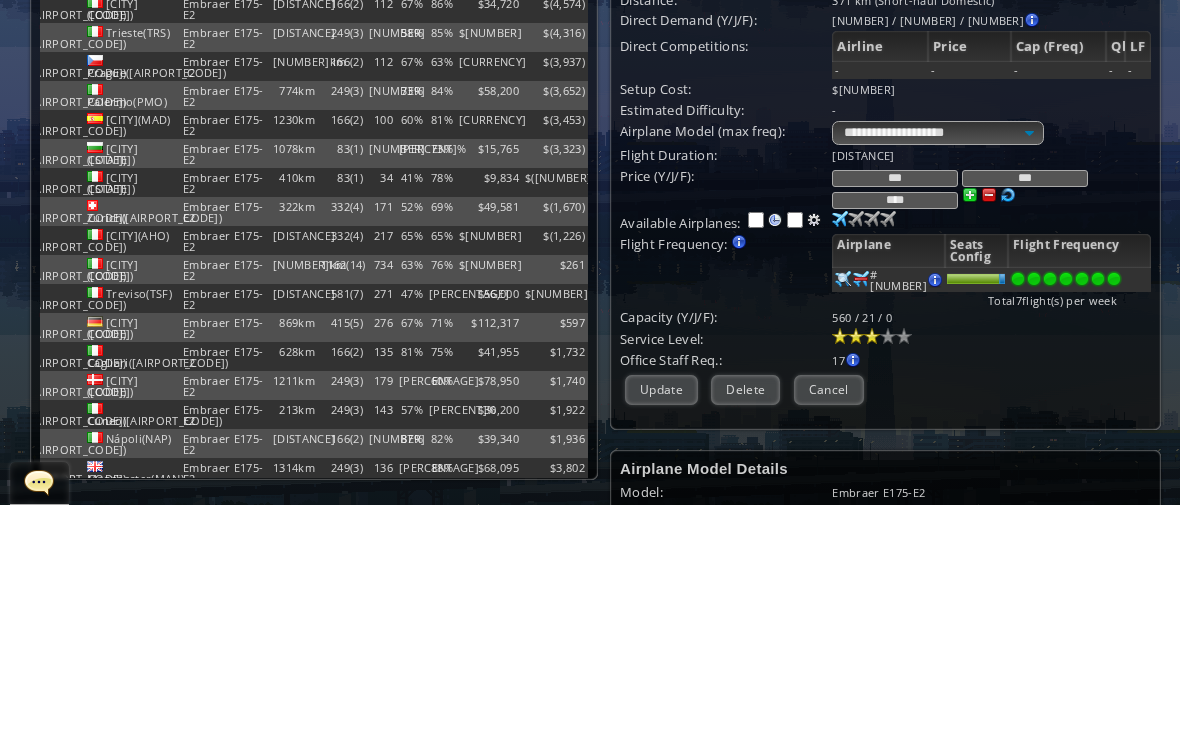 scroll, scrollTop: 31, scrollLeft: 0, axis: vertical 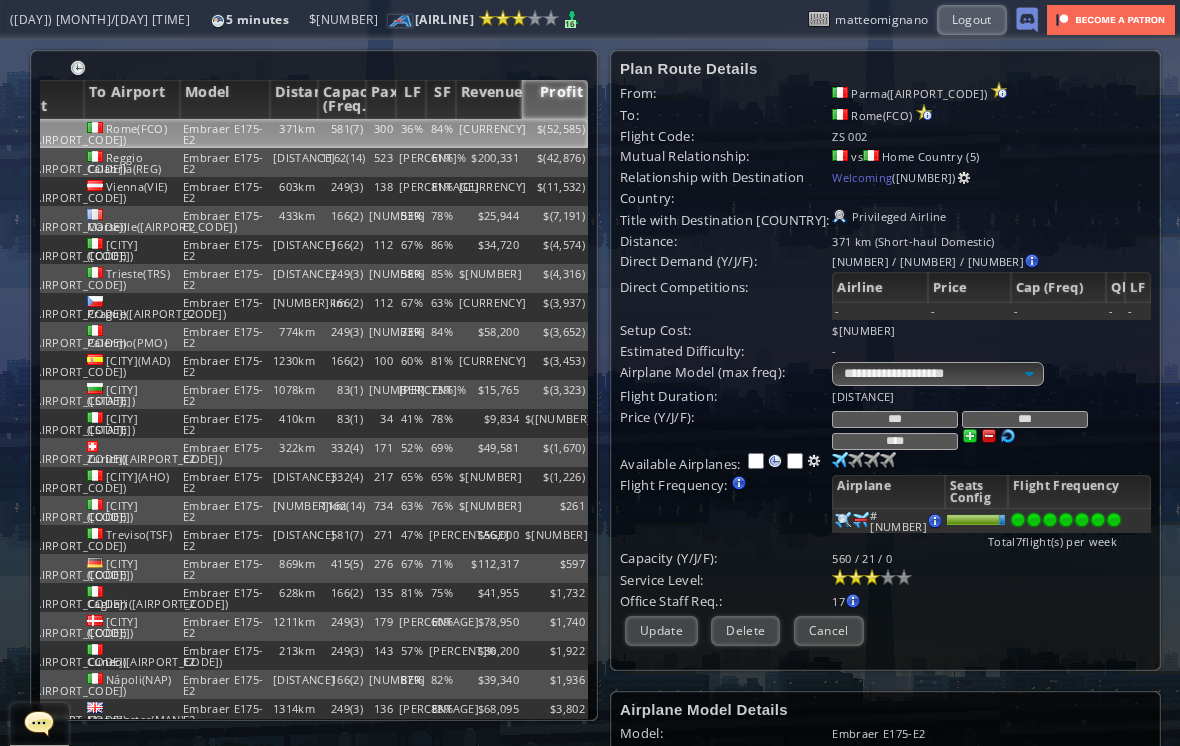 click on "Update" at bounding box center [661, 630] 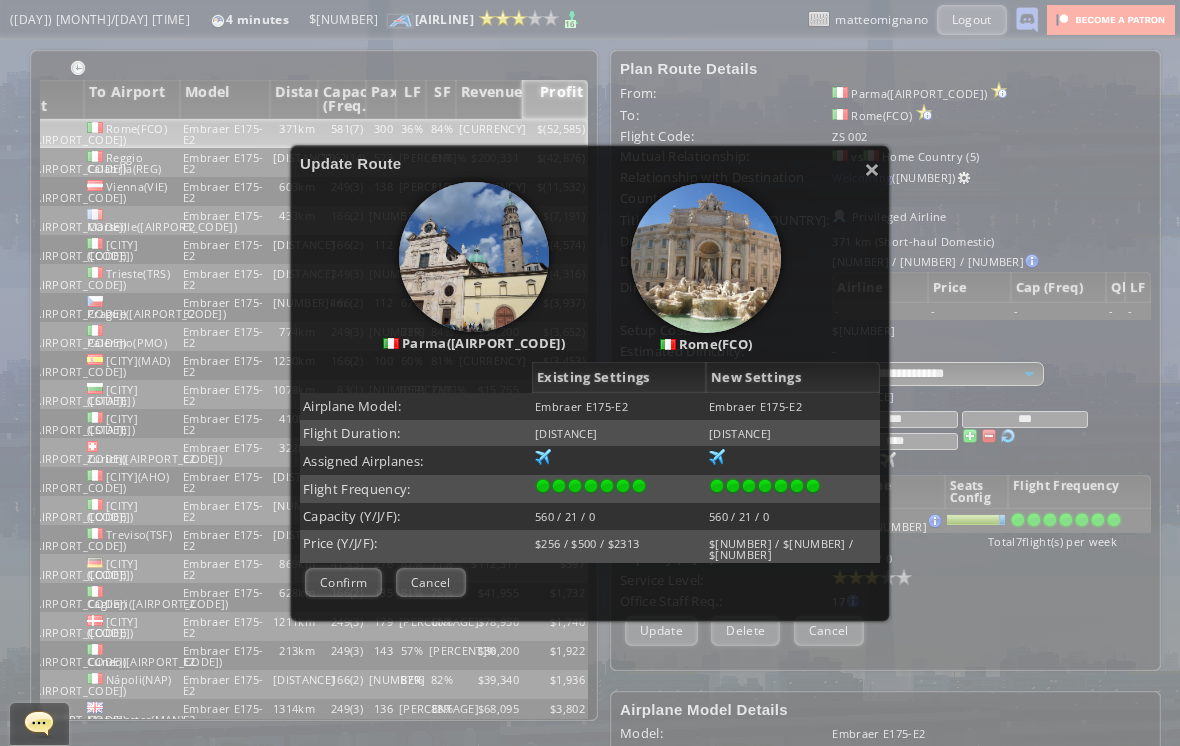 click on "Confirm" at bounding box center [343, 582] 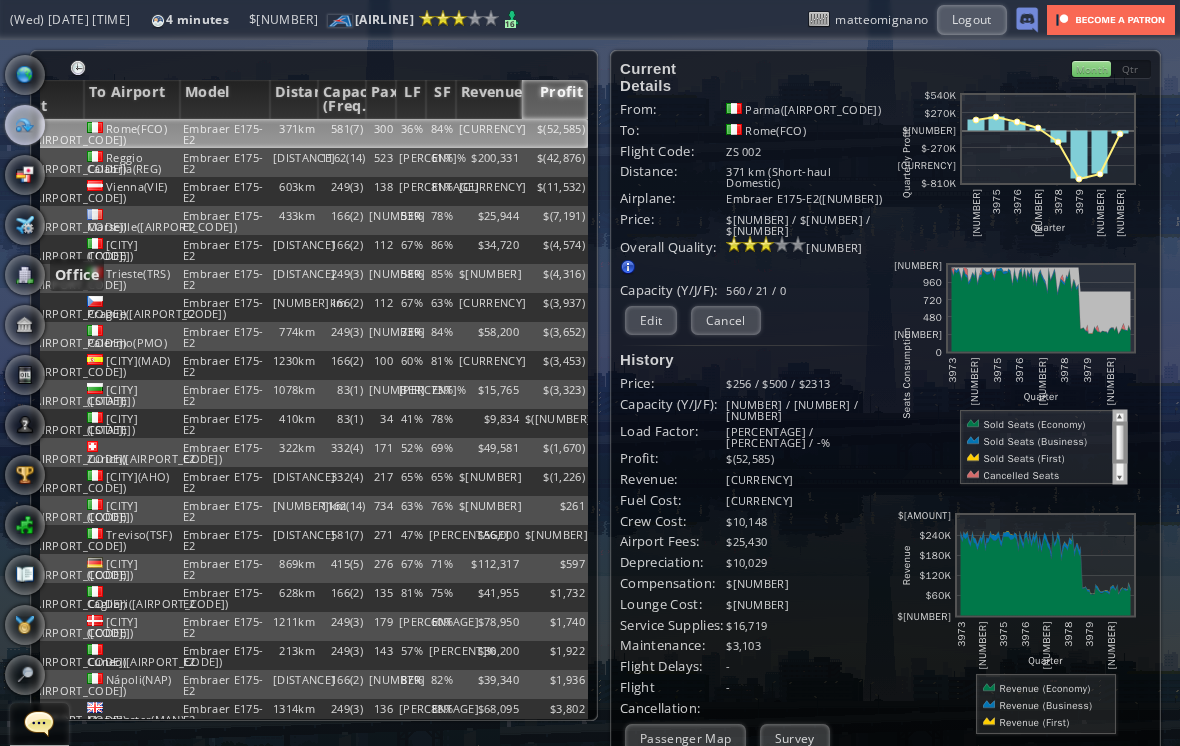 click at bounding box center [25, 275] 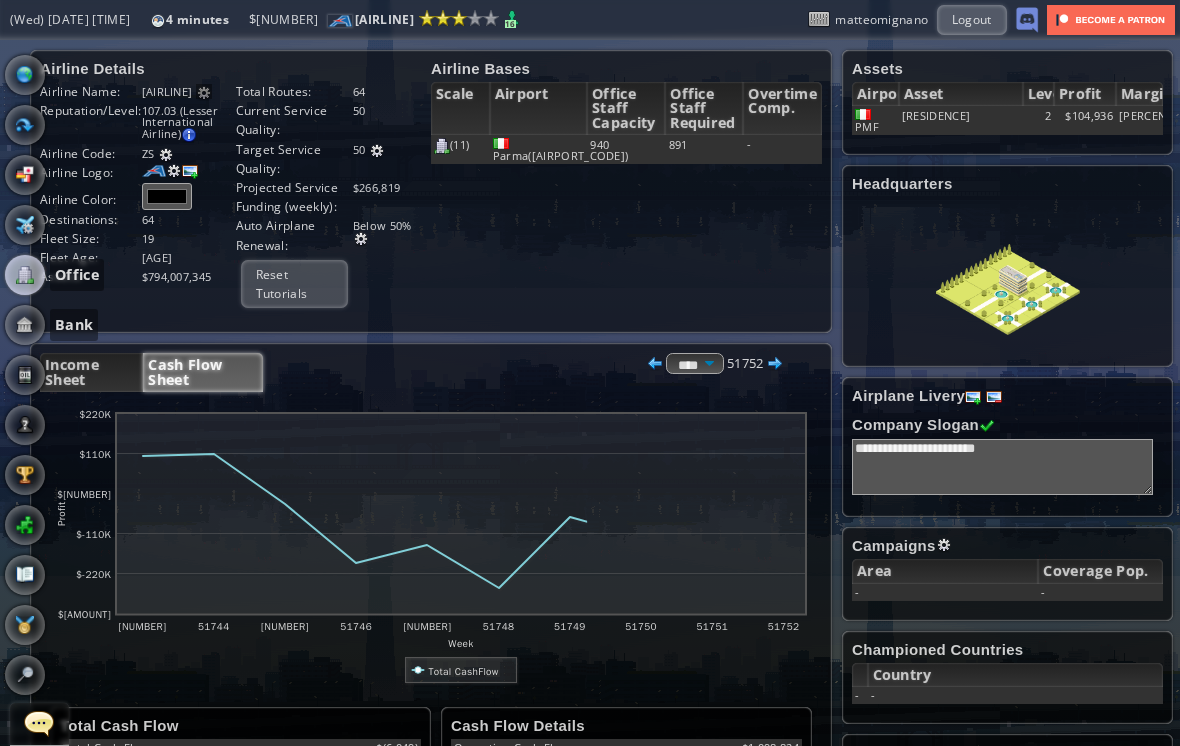 click at bounding box center [25, 325] 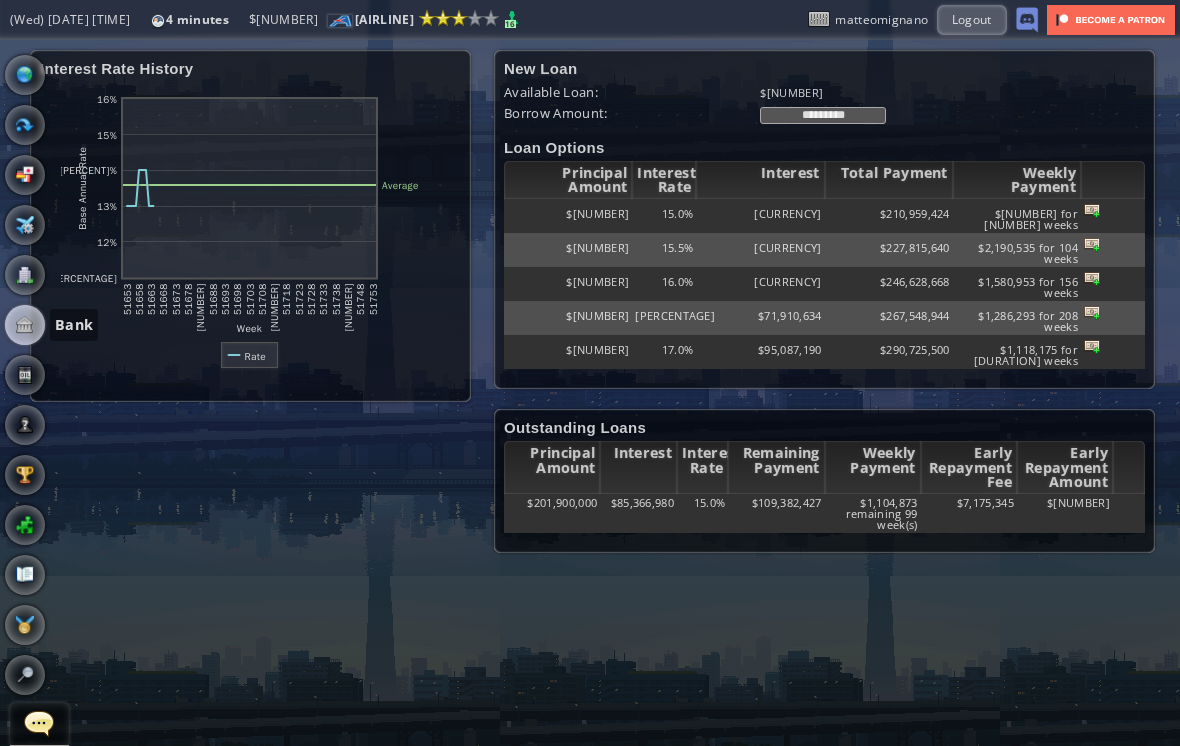scroll, scrollTop: 0, scrollLeft: 0, axis: both 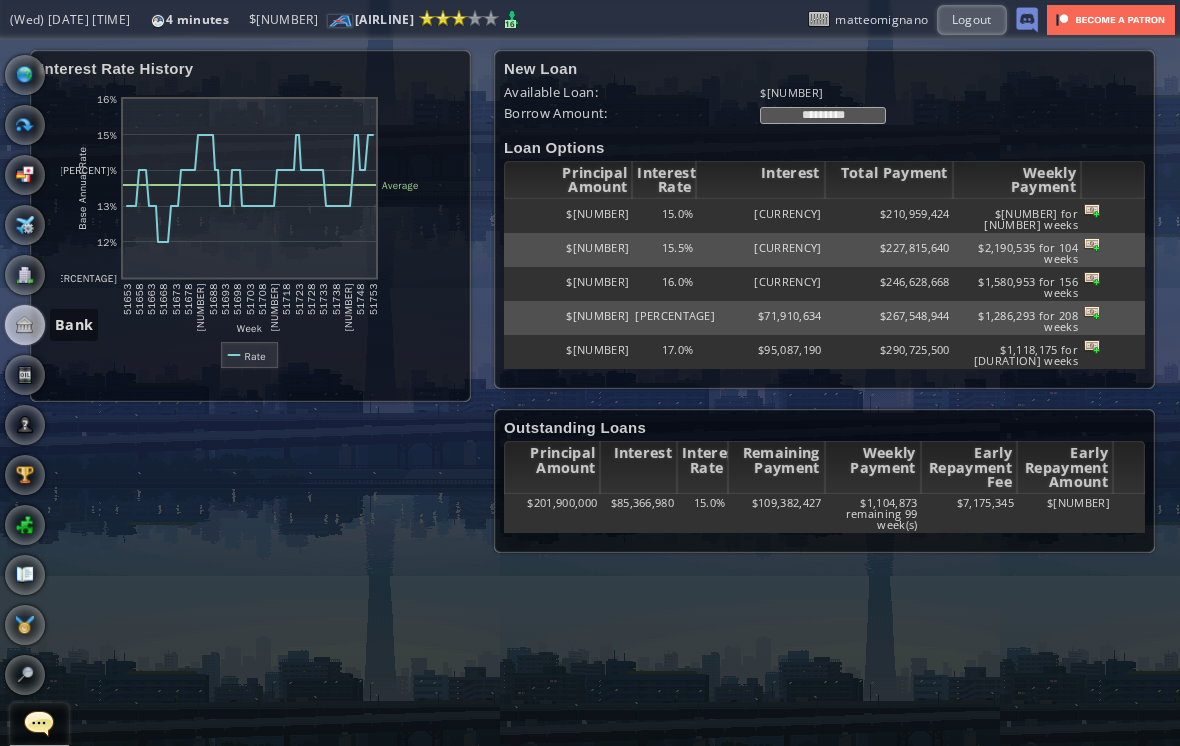 click on "*********" at bounding box center (823, 115) 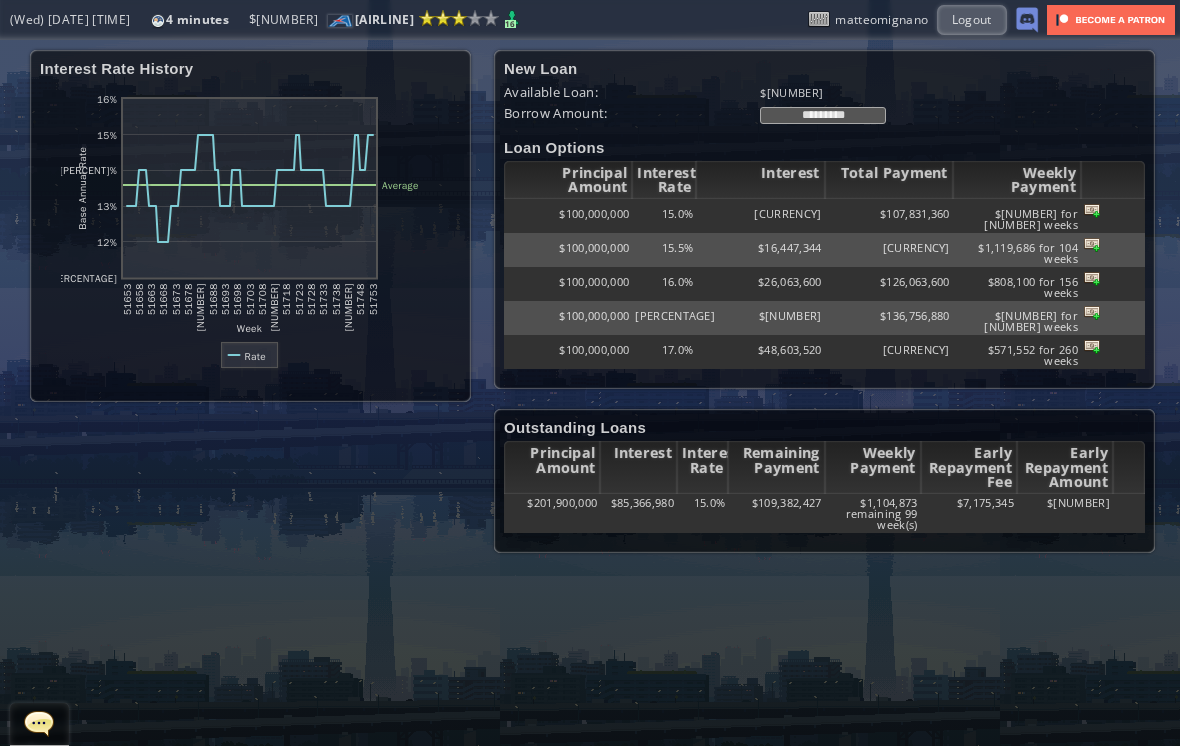 type on "*********" 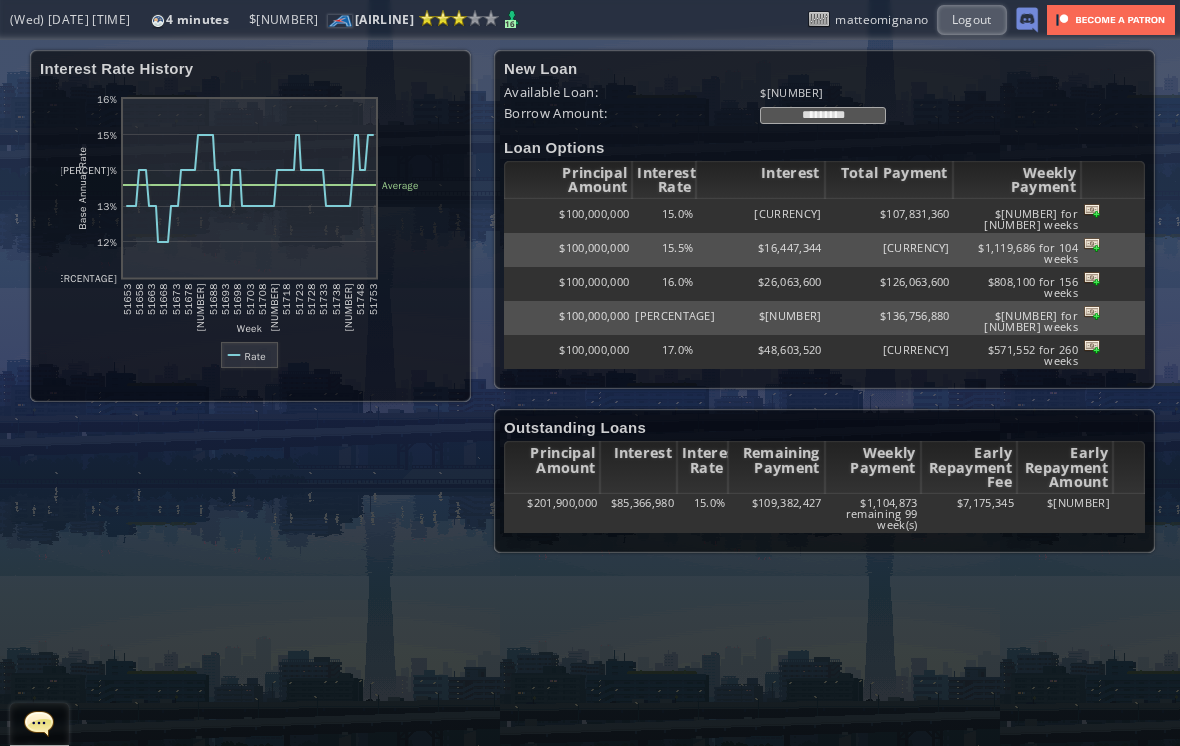 click at bounding box center (1092, 210) 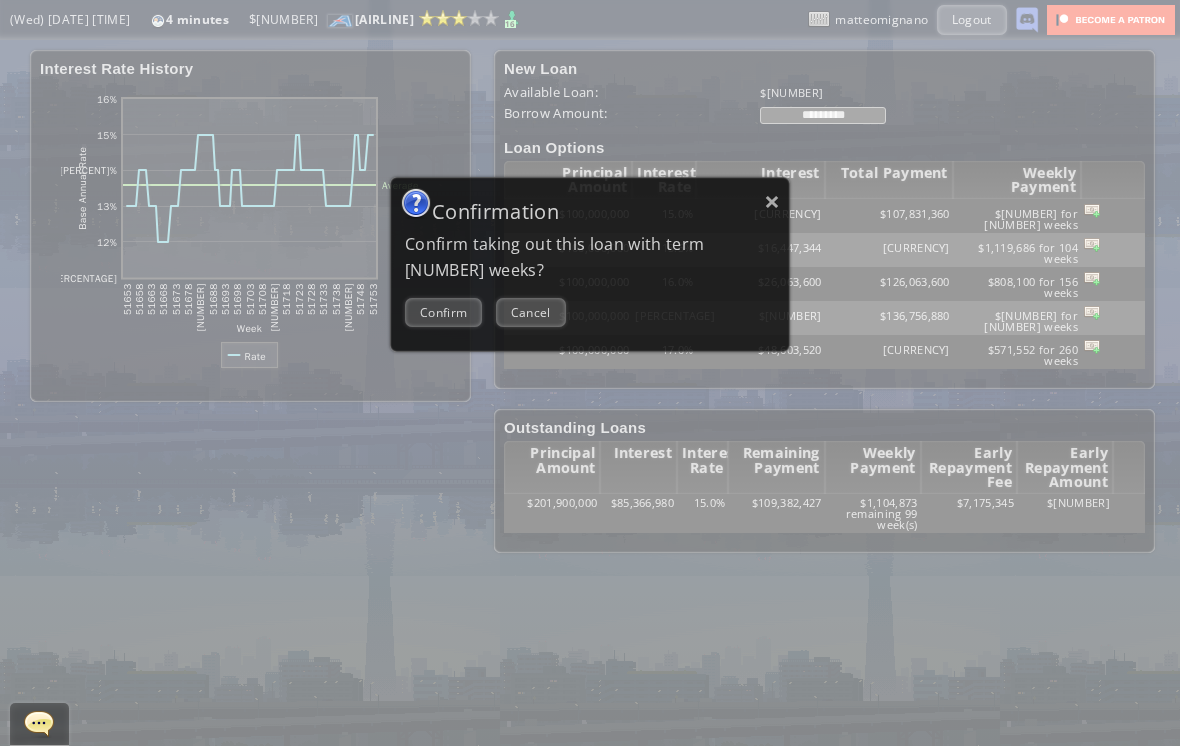 click on "Confirm" at bounding box center (443, 312) 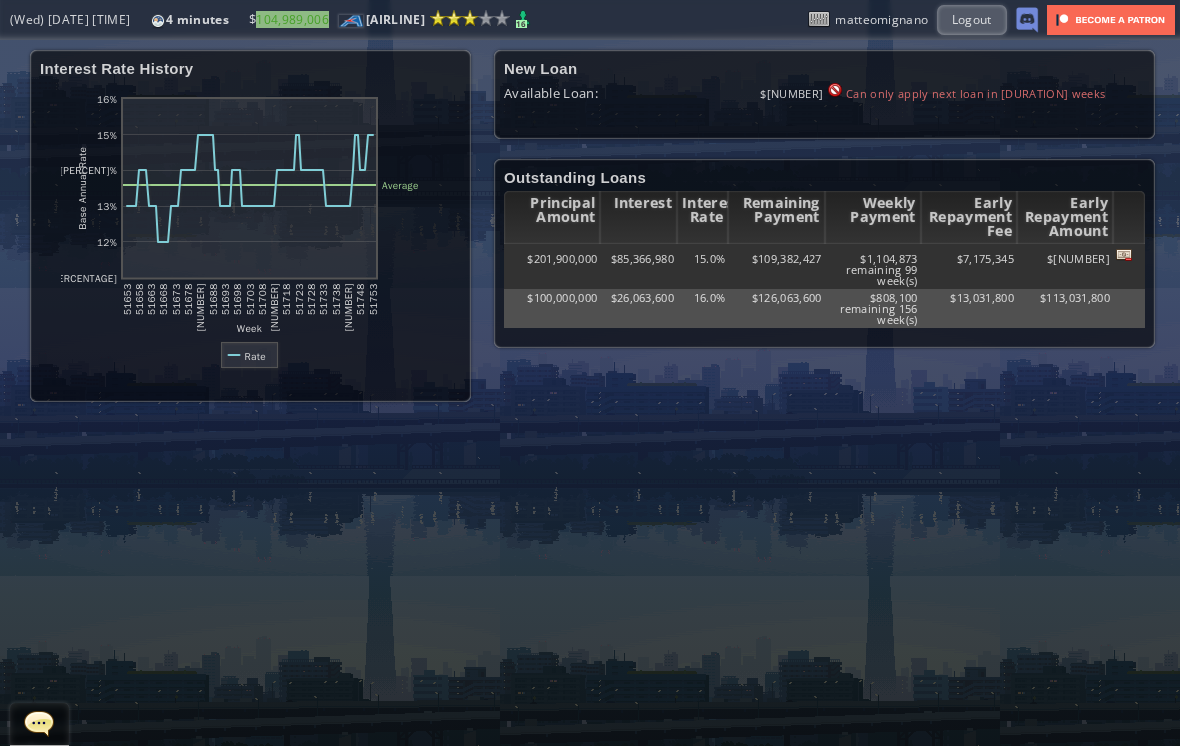 click at bounding box center [1124, 255] 